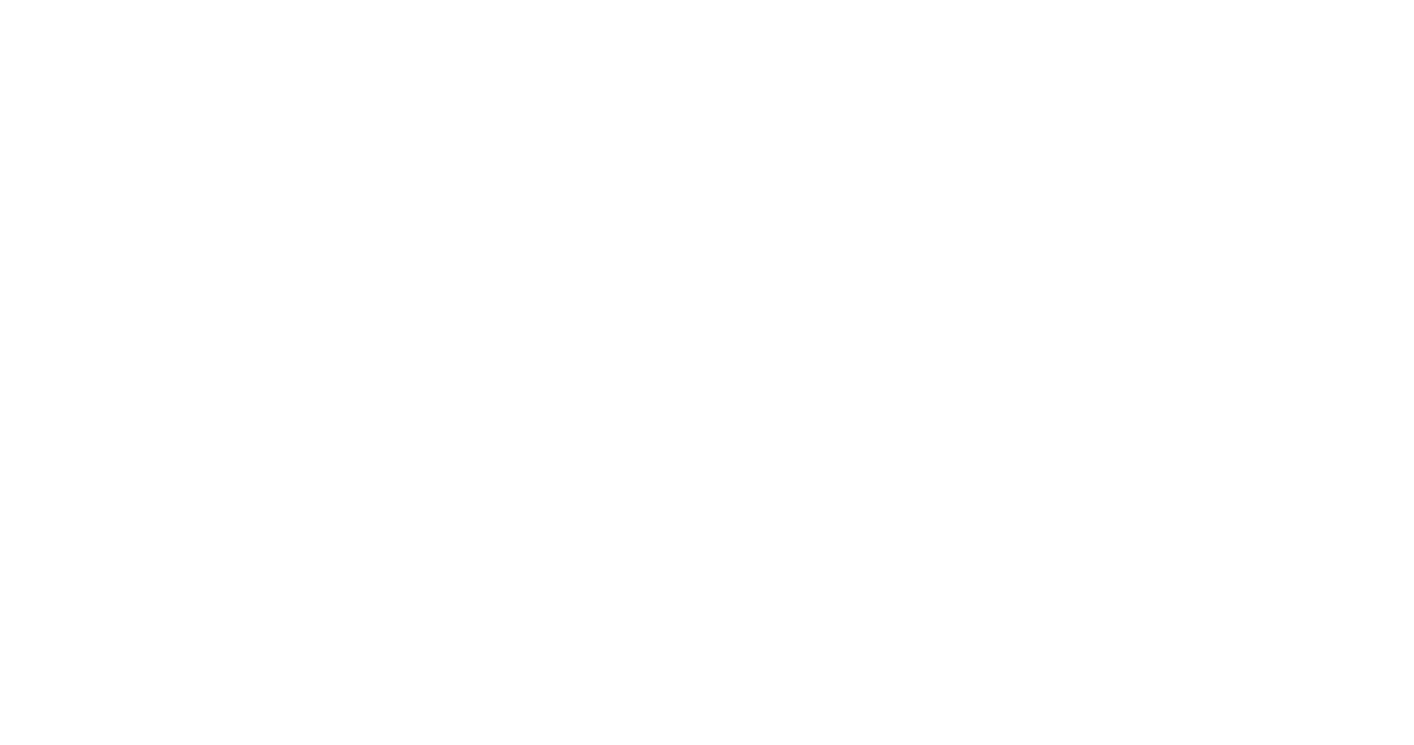 scroll, scrollTop: 0, scrollLeft: 0, axis: both 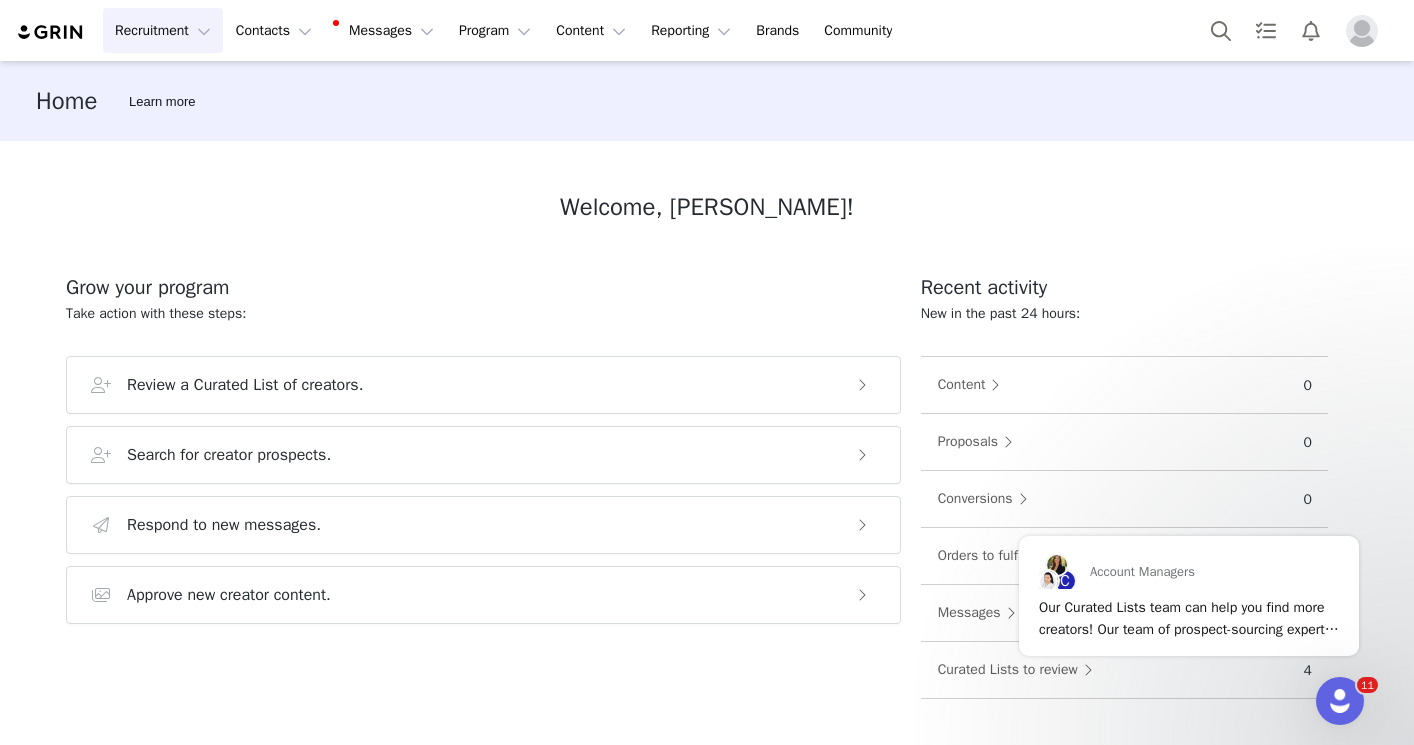click on "Recruitment Recruitment" at bounding box center (163, 30) 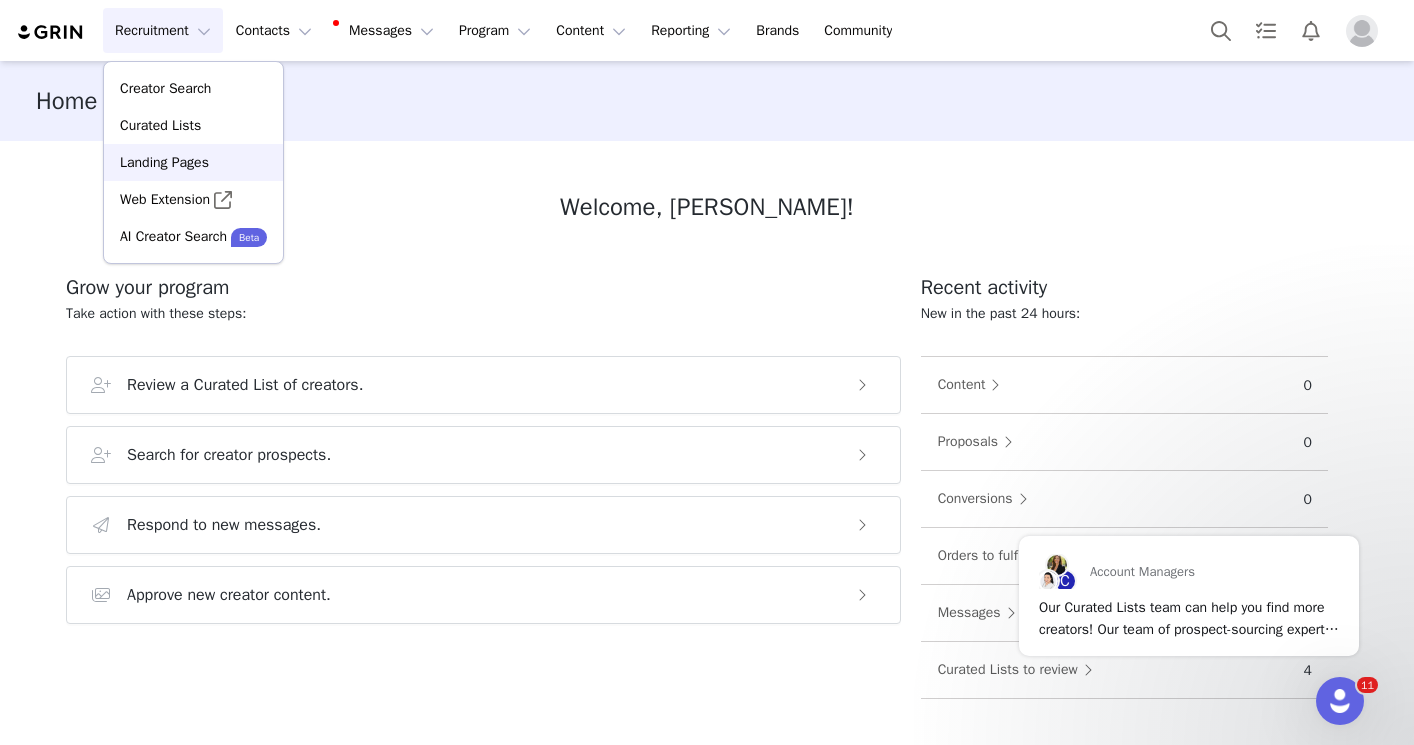 click on "Landing Pages" at bounding box center (164, 162) 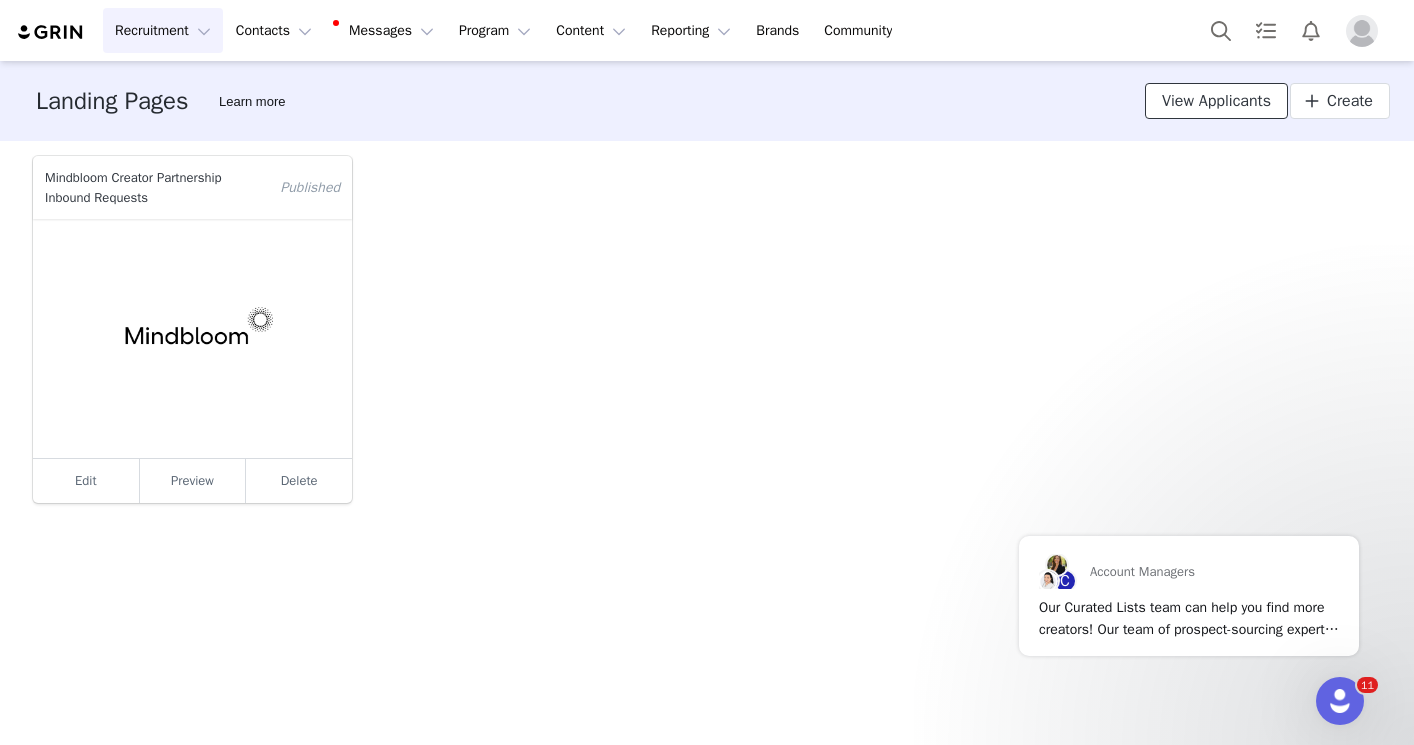 click on "View Applicants" at bounding box center (1216, 101) 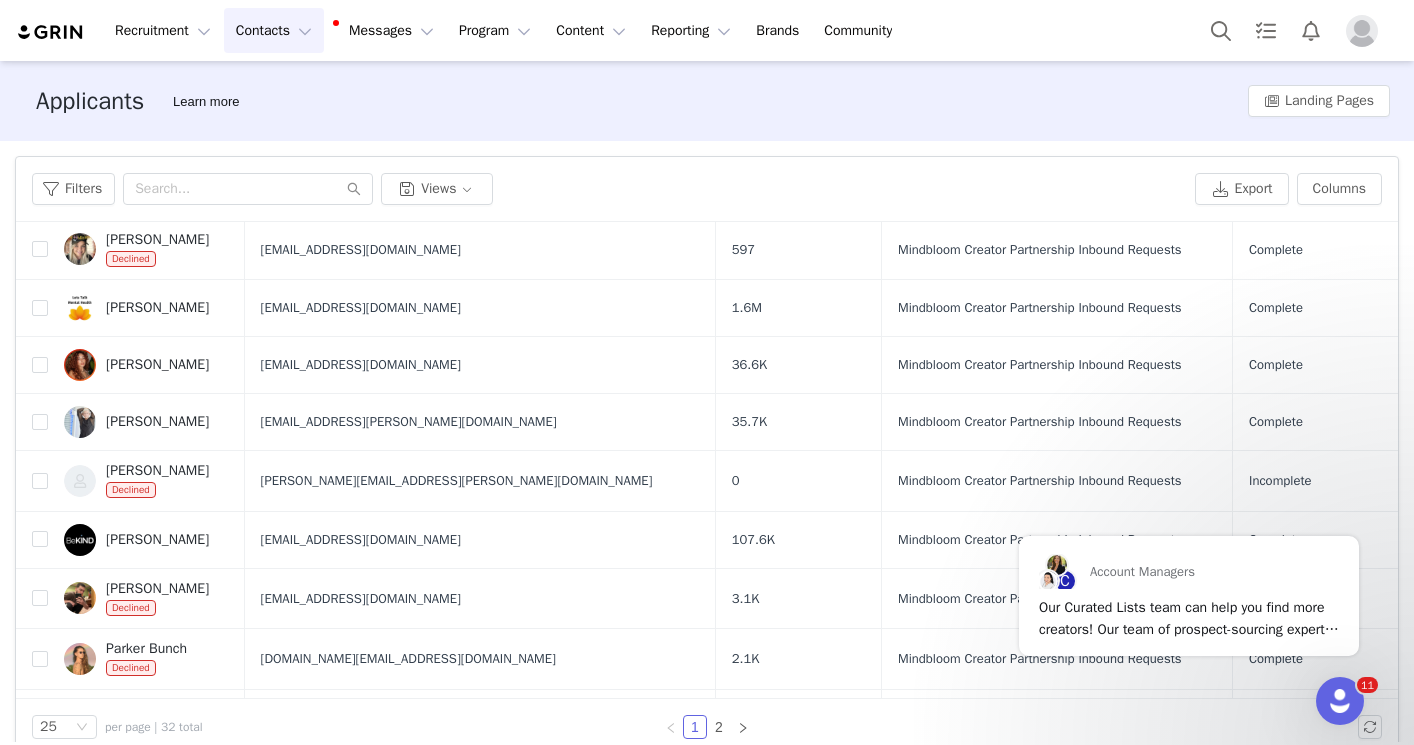 scroll, scrollTop: 753, scrollLeft: 0, axis: vertical 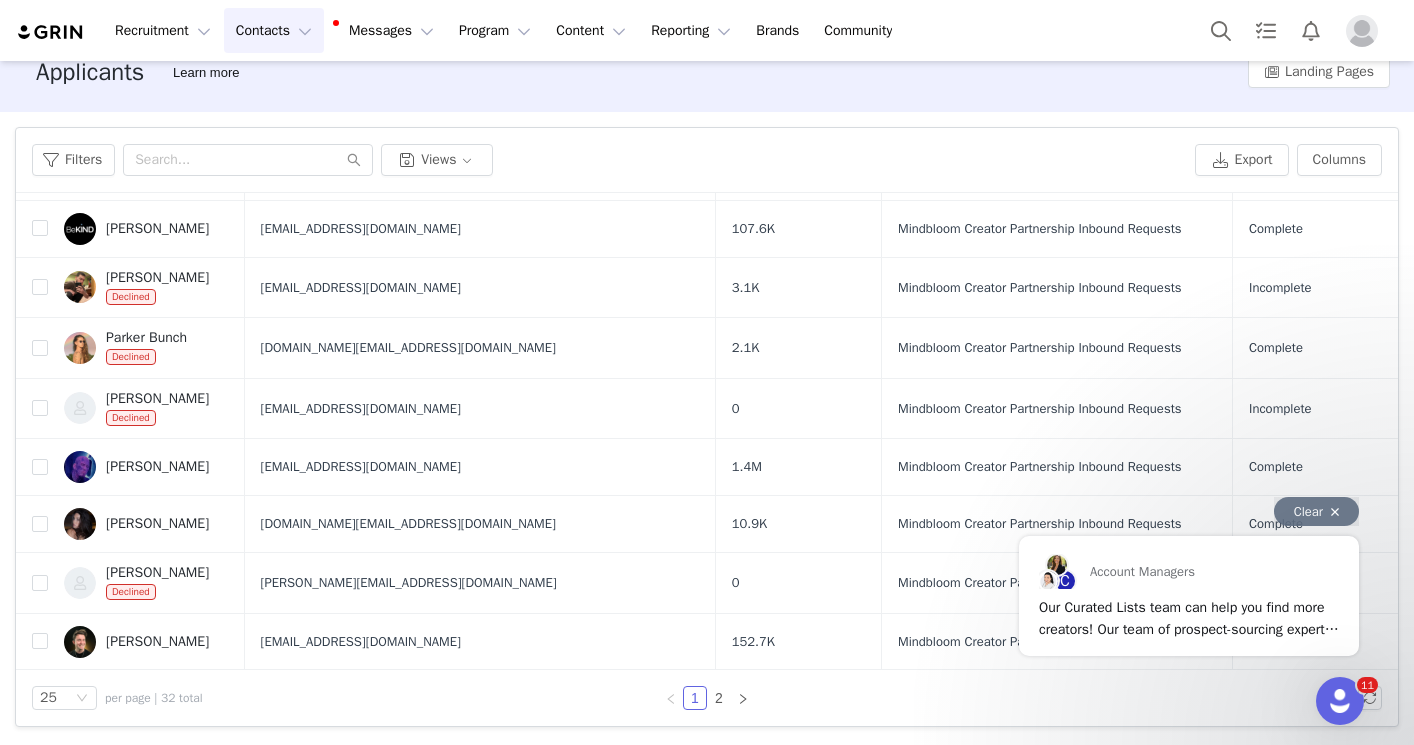 click on "Clear" at bounding box center [1316, 511] 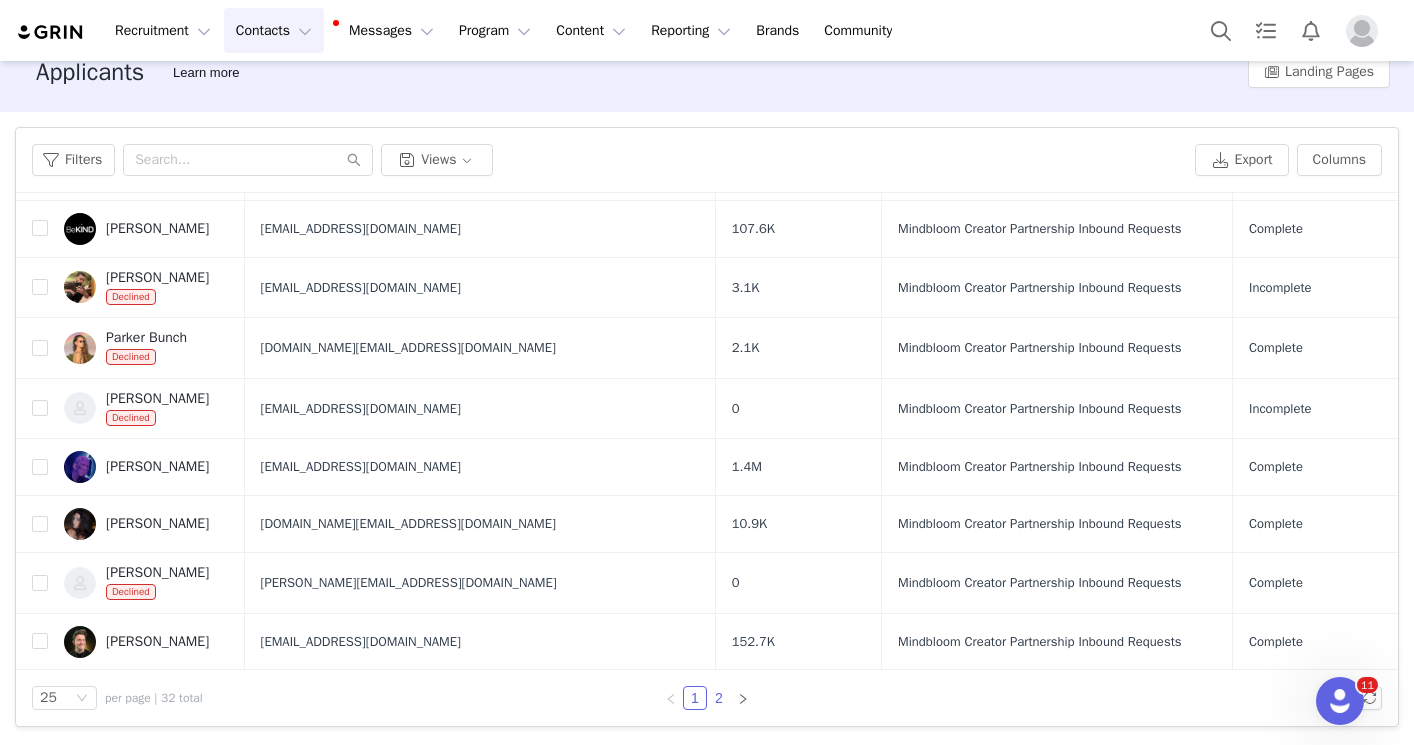 click on "2" at bounding box center [719, 698] 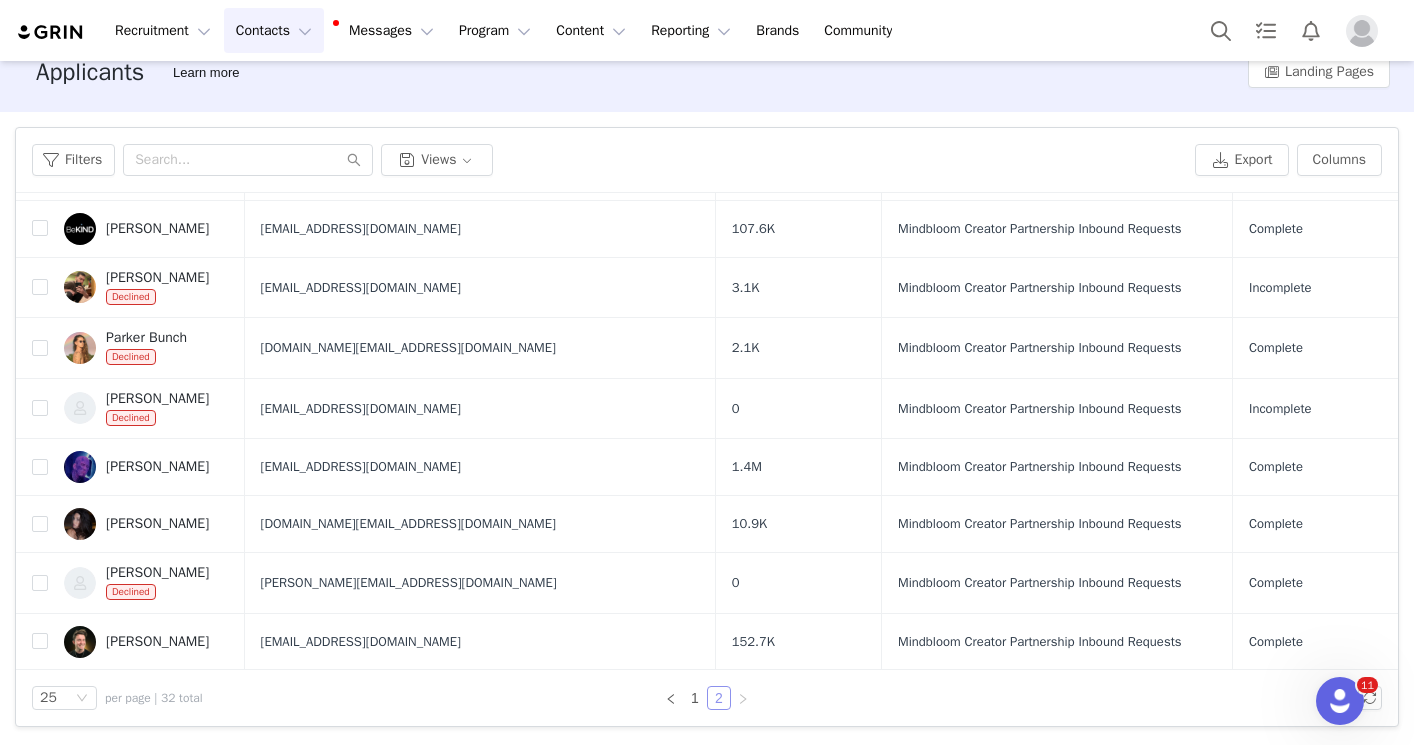 scroll, scrollTop: 0, scrollLeft: 0, axis: both 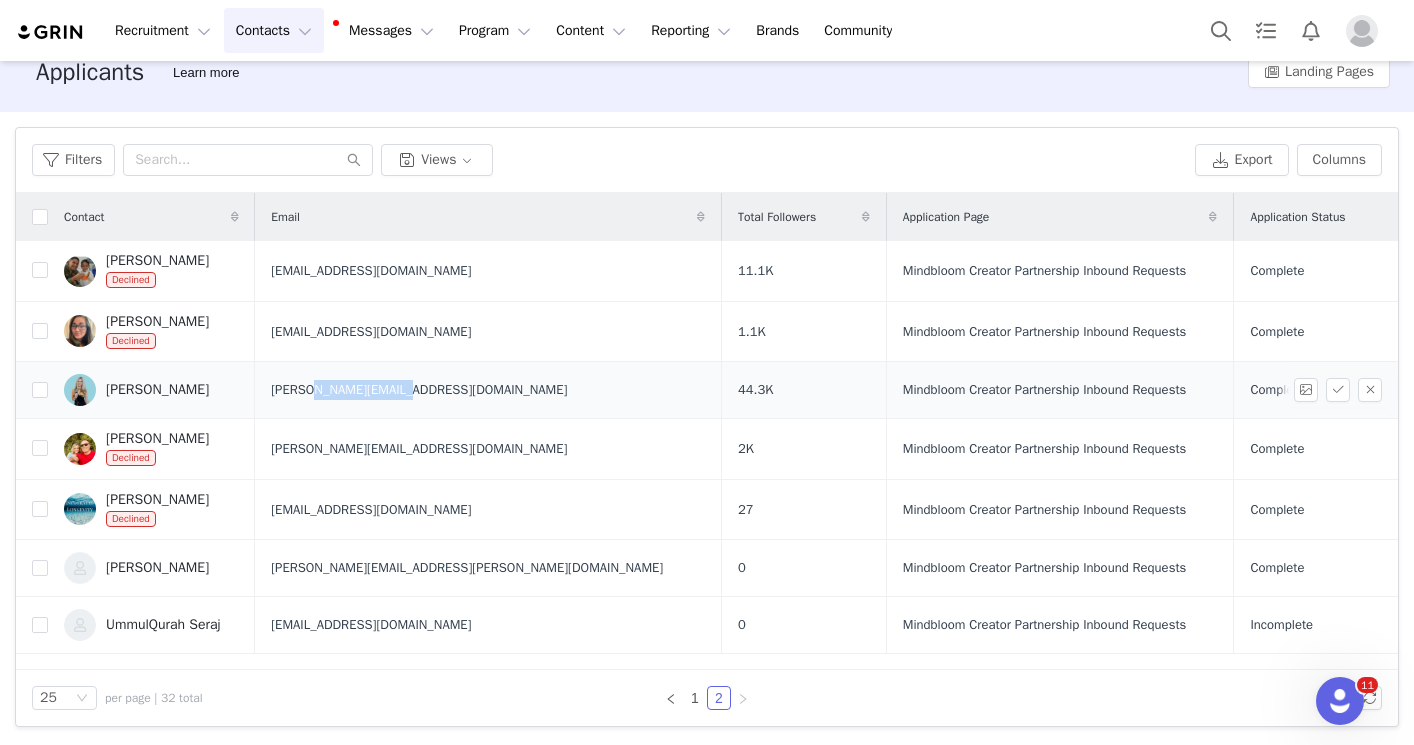 click on "[PERSON_NAME]" at bounding box center (157, 390) 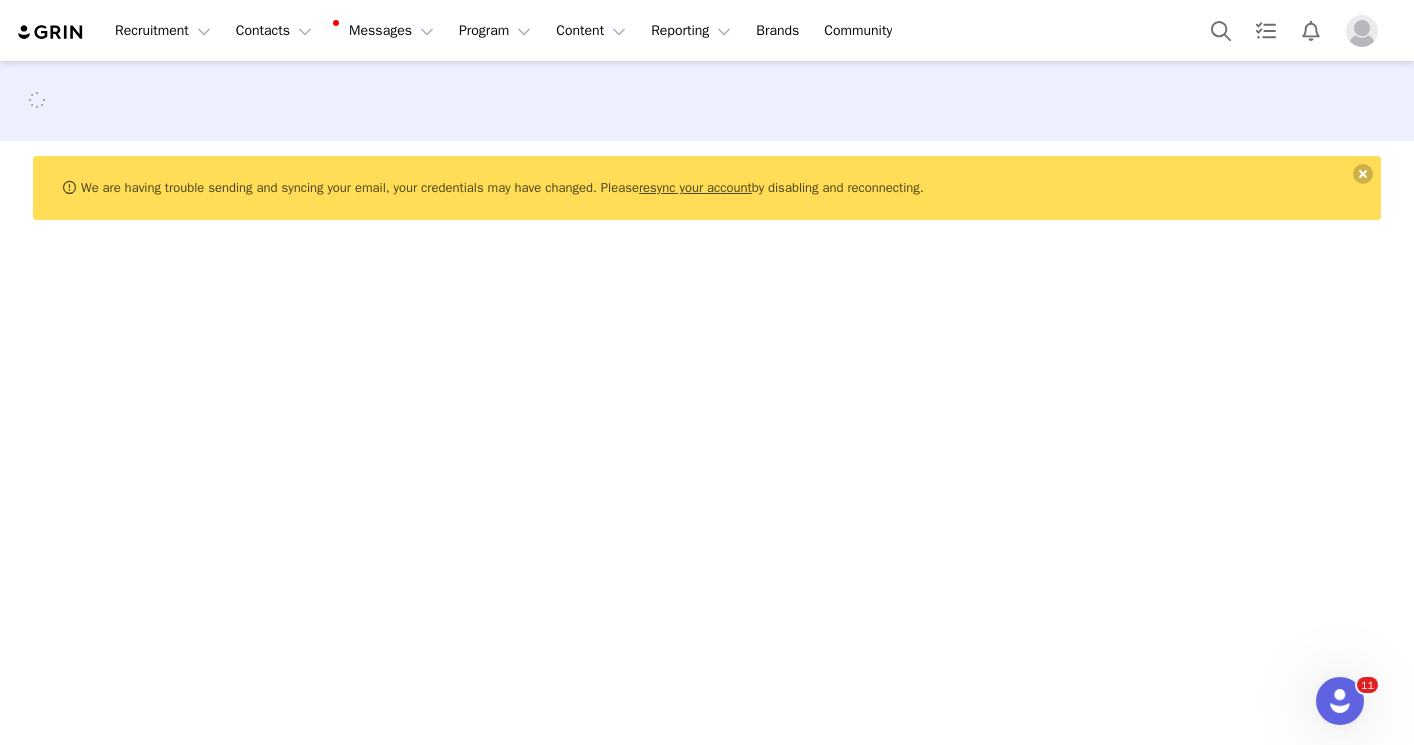 scroll, scrollTop: 0, scrollLeft: 0, axis: both 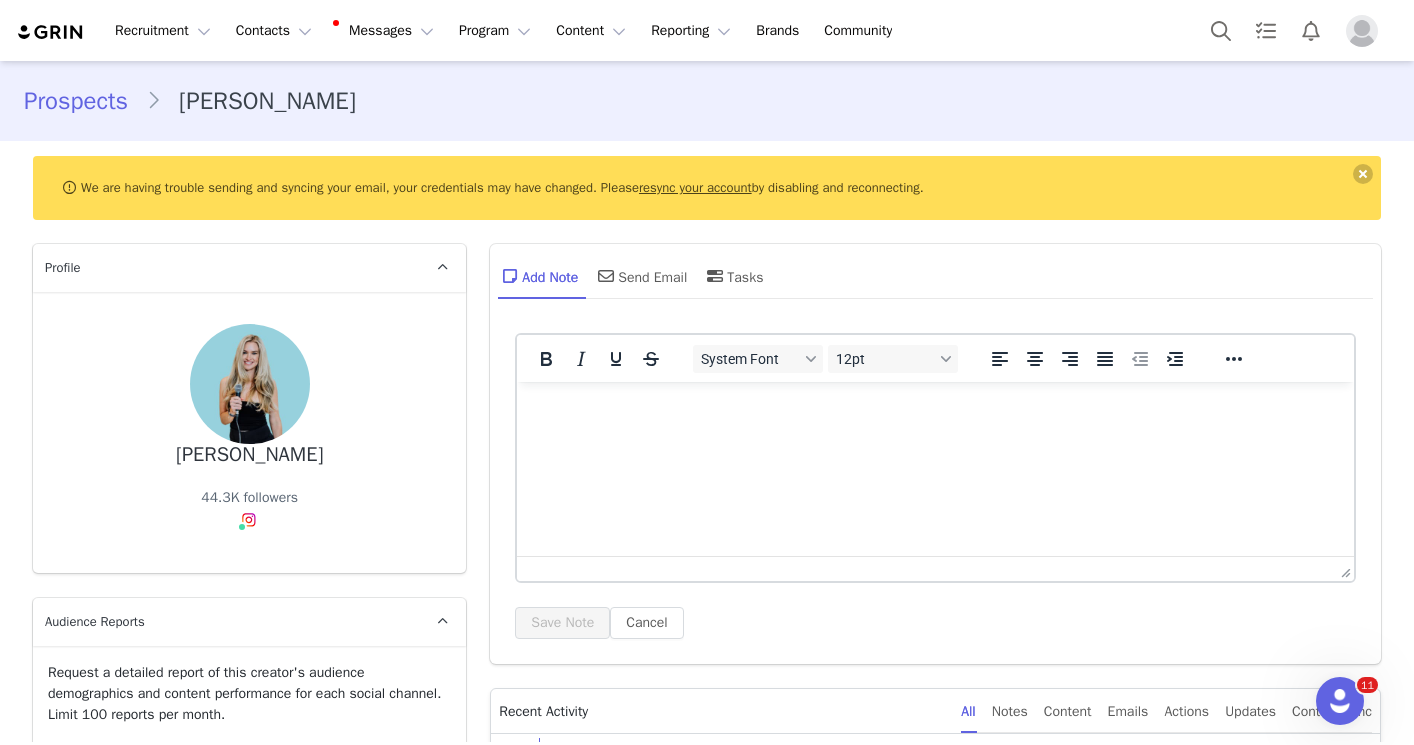 drag, startPoint x: 328, startPoint y: 457, endPoint x: 156, endPoint y: 456, distance: 172.00291 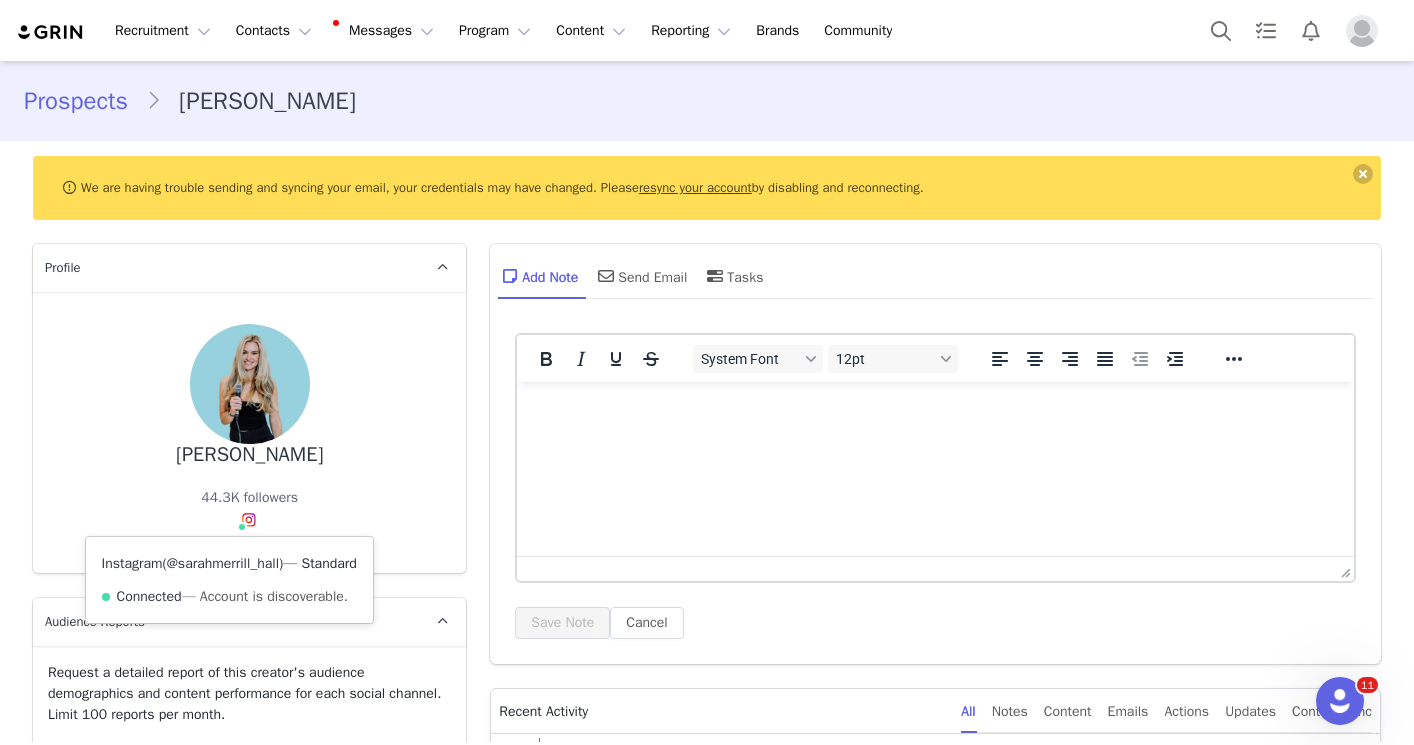 click on "@sarahmerrill_hall" at bounding box center [223, 563] 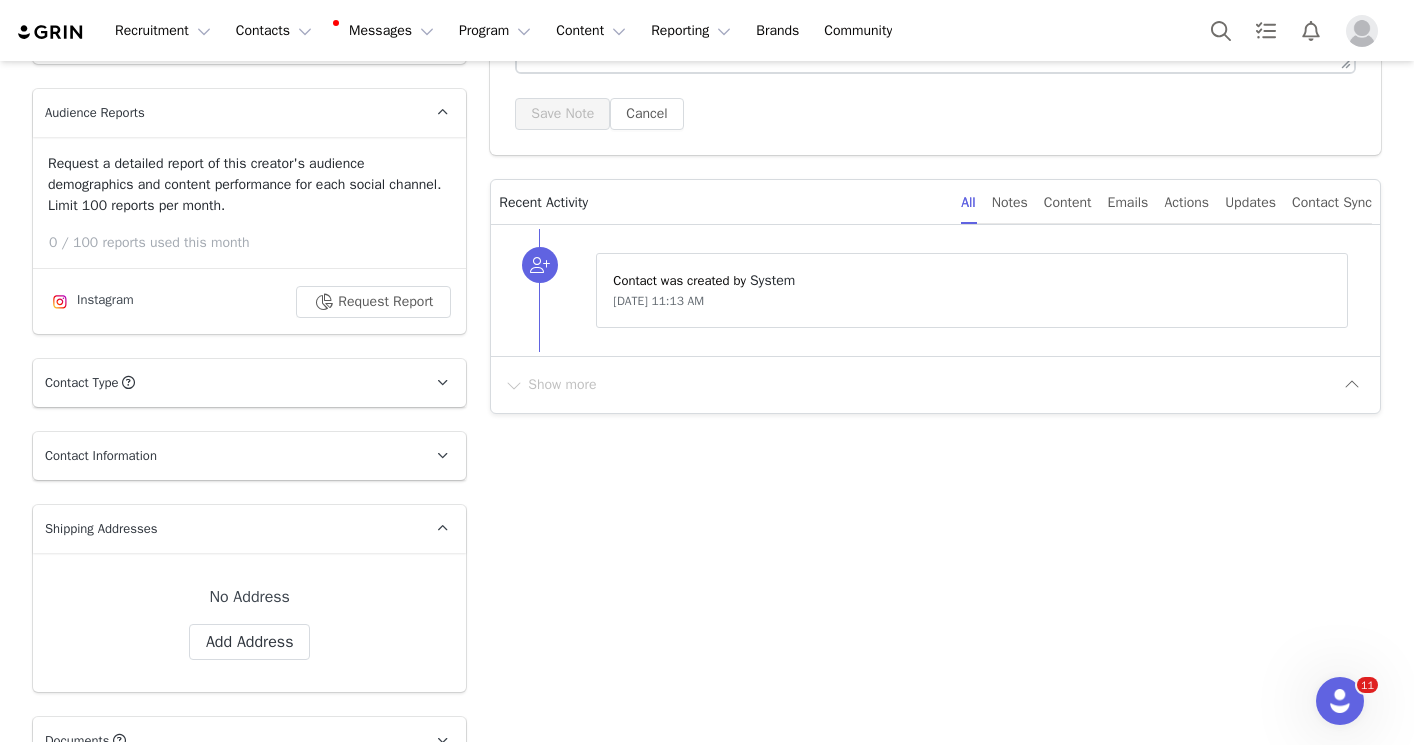 scroll, scrollTop: 511, scrollLeft: 0, axis: vertical 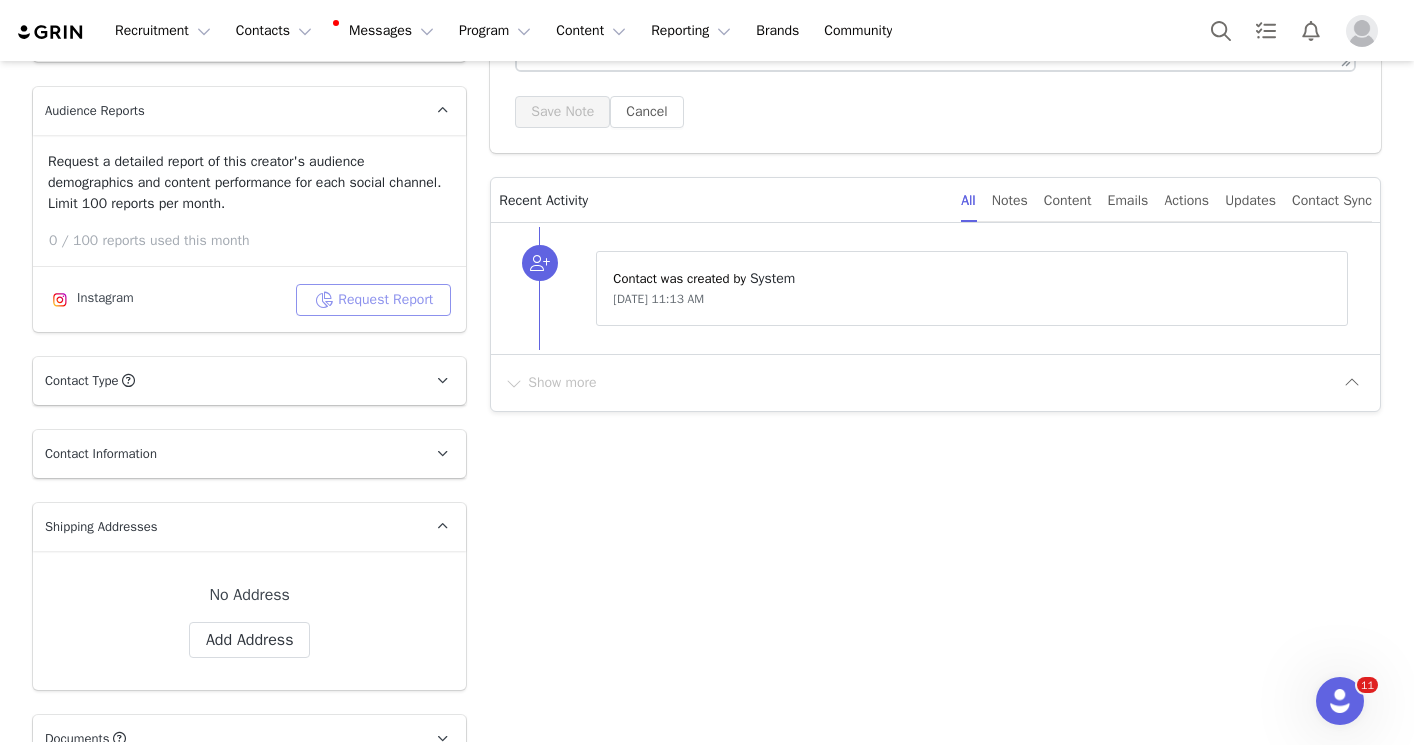 click on "Request Report" at bounding box center (373, 300) 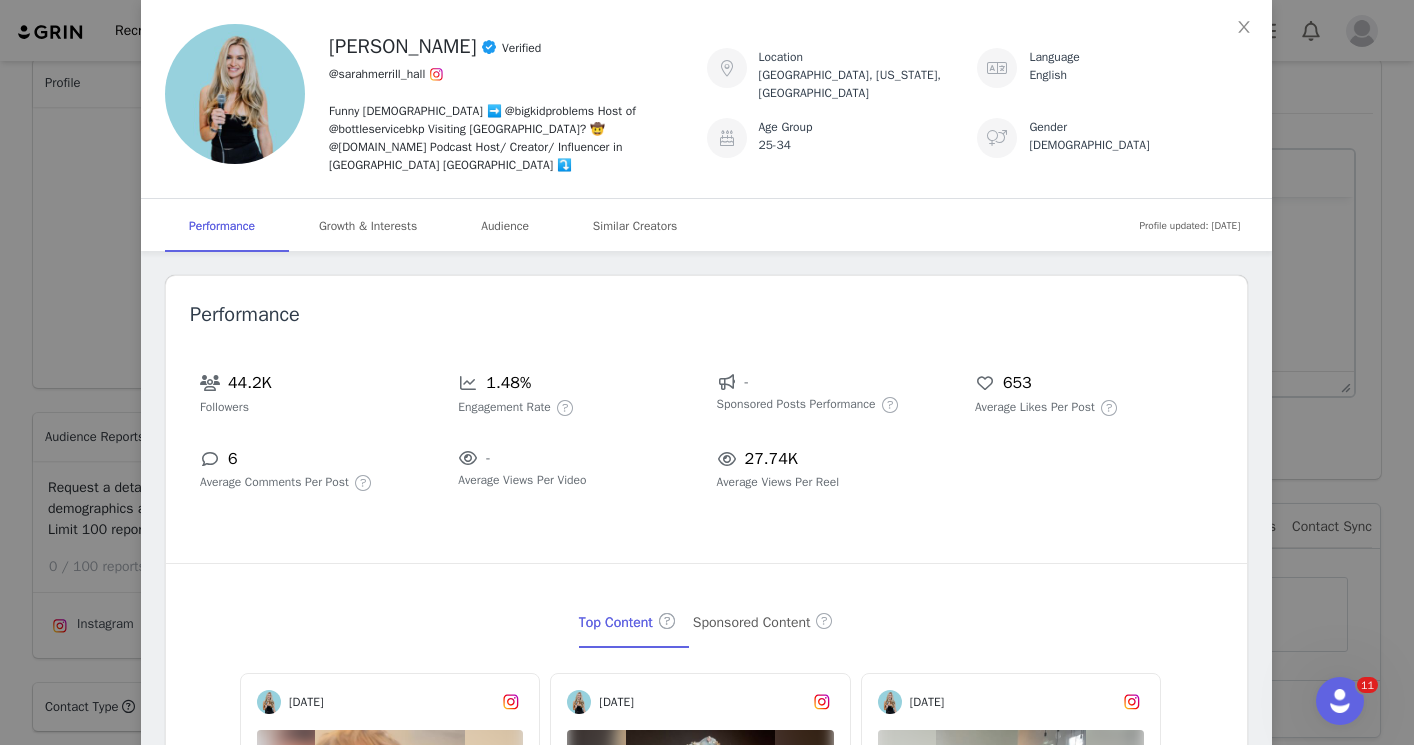 scroll, scrollTop: 123, scrollLeft: 0, axis: vertical 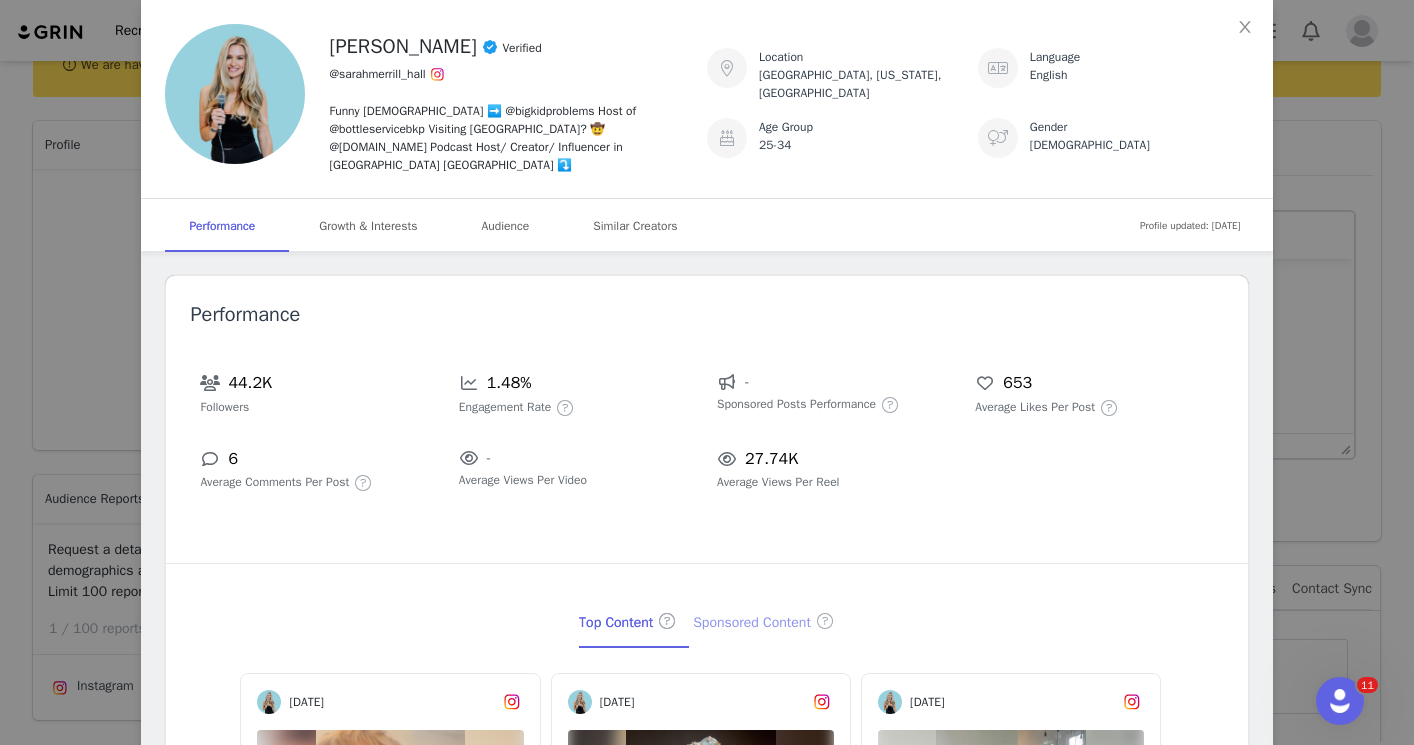 click on "Sponsored Content" at bounding box center [764, 623] 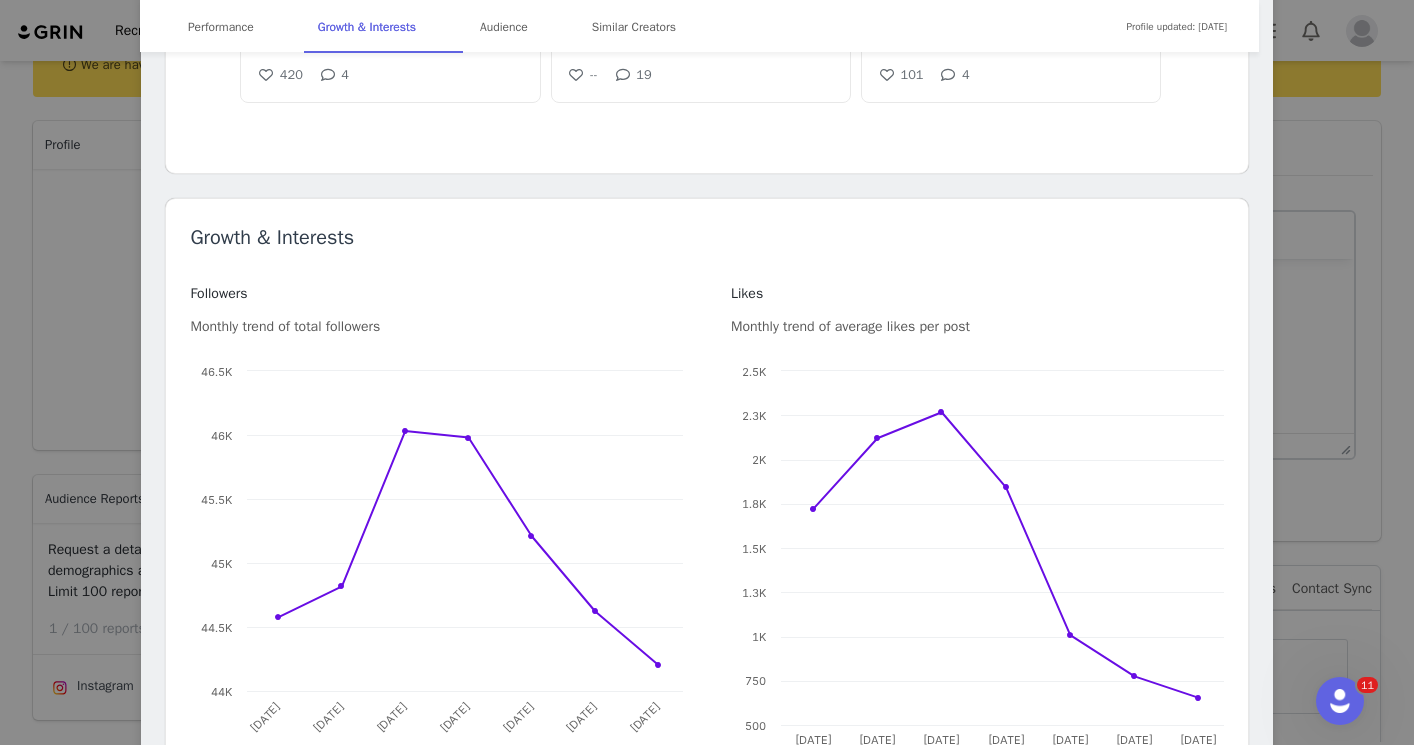 scroll, scrollTop: 0, scrollLeft: 0, axis: both 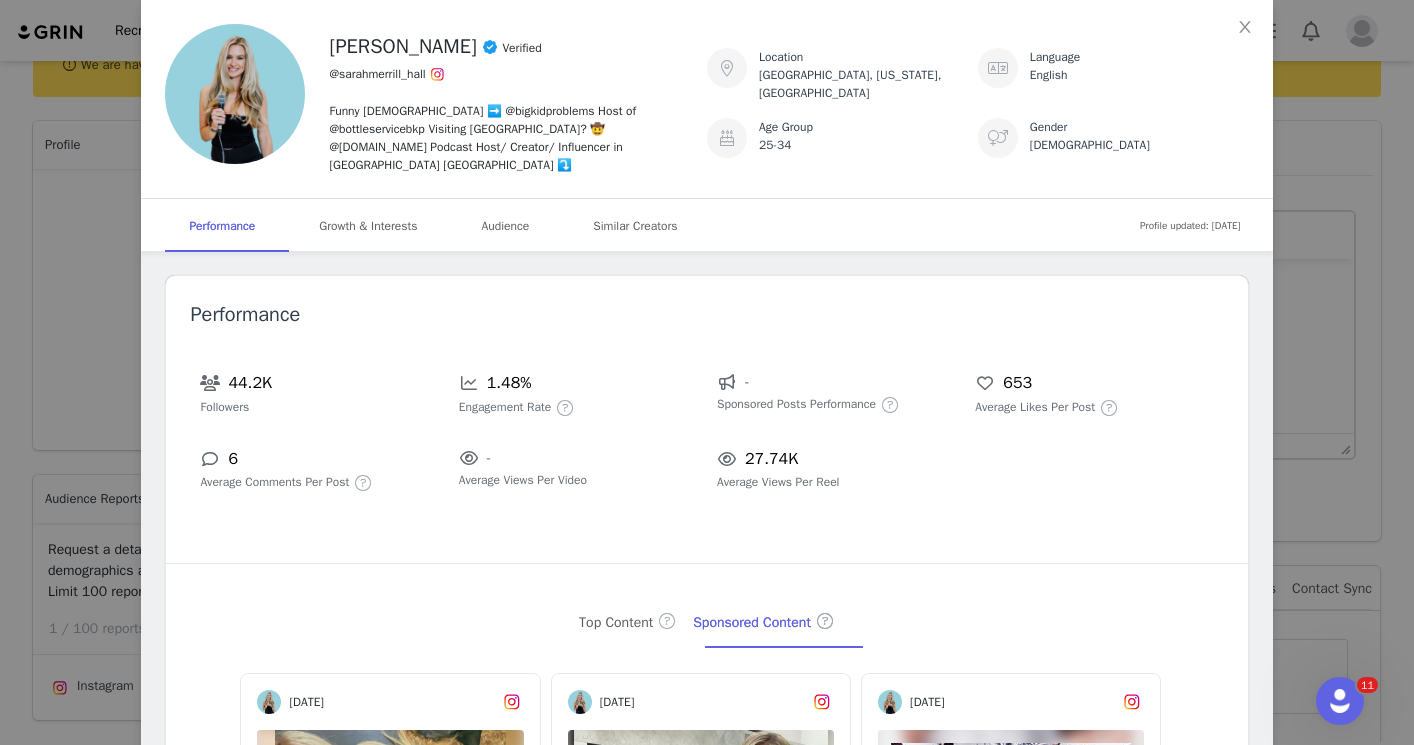 click on "[PERSON_NAME] Verified @sarahmerrill_hall Funny [DEMOGRAPHIC_DATA] ➡️ @bigkidproblems
Host of @bottleservicebkp
Visiting [GEOGRAPHIC_DATA]? 🤠 @[DOMAIN_NAME]
Podcast Host/ Creator/ Influencer in [GEOGRAPHIC_DATA] [GEOGRAPHIC_DATA] ⤵️ Location [GEOGRAPHIC_DATA], [US_STATE], [GEOGRAPHIC_DATA] Language English Age Group [DEMOGRAPHIC_DATA] Gender [DEMOGRAPHIC_DATA] Profile updated: [DATE] Performance Growth & Interests Audience Similar Creators Performance     44.2K Followers     1.48% Engagement Rate - Sponsored Posts Performance     653 Average Likes Per Post     6 Average Comments Per Post - Average Views Per Video     27.74K Average Views Per Reel  Top Content   Sponsored Content  [DATE] And that’s a WRAP 🎁
To all my moms & expecting moms out there, give YOURSELF the gift of subscribi...     3.47K     7 [DATE] 9 months of pregnancy was worth it for this video     578.35K     2.04K [DATE] You’ve been warned!!!! 💅🏼
For all my other preggos waiting for this day… come join me week by wee...     107.09K     1.23K [DATE]     15.1K" at bounding box center (707, 372) 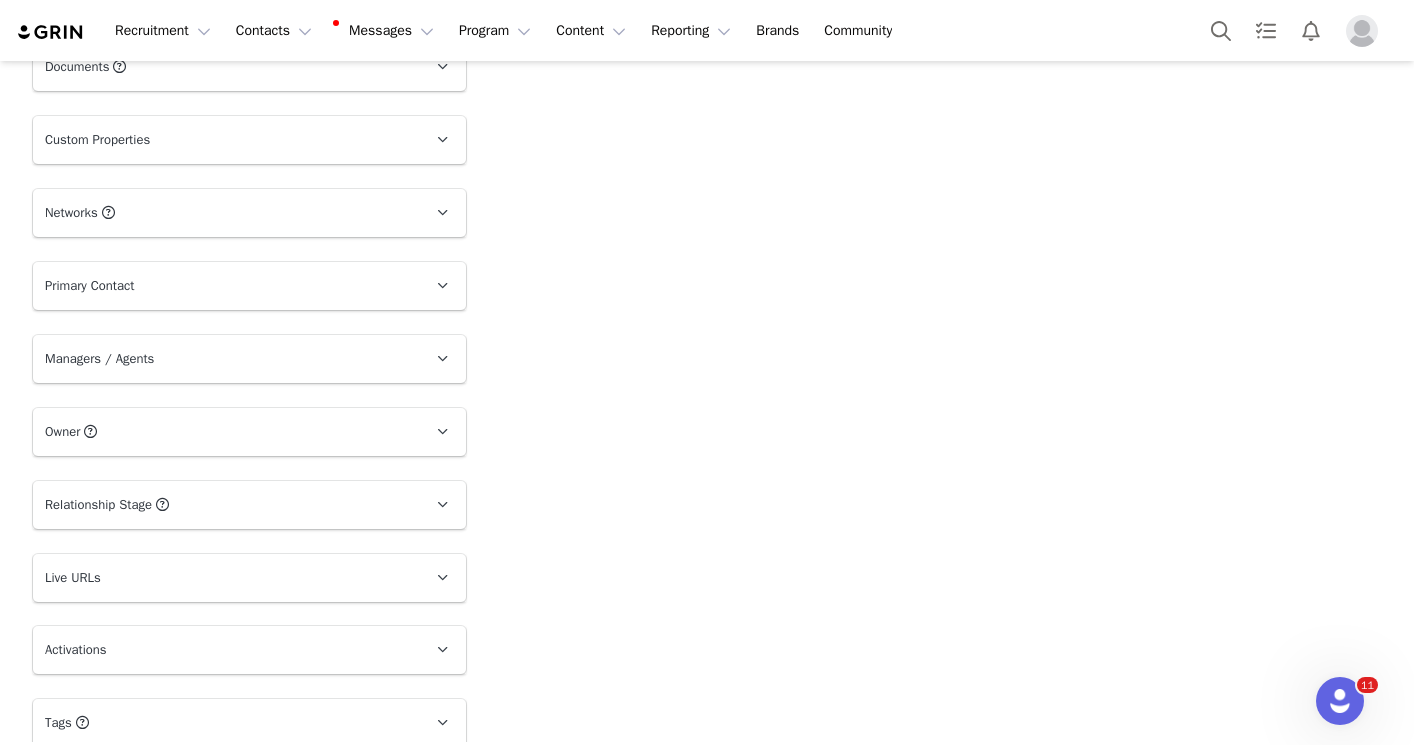 scroll, scrollTop: 0, scrollLeft: 0, axis: both 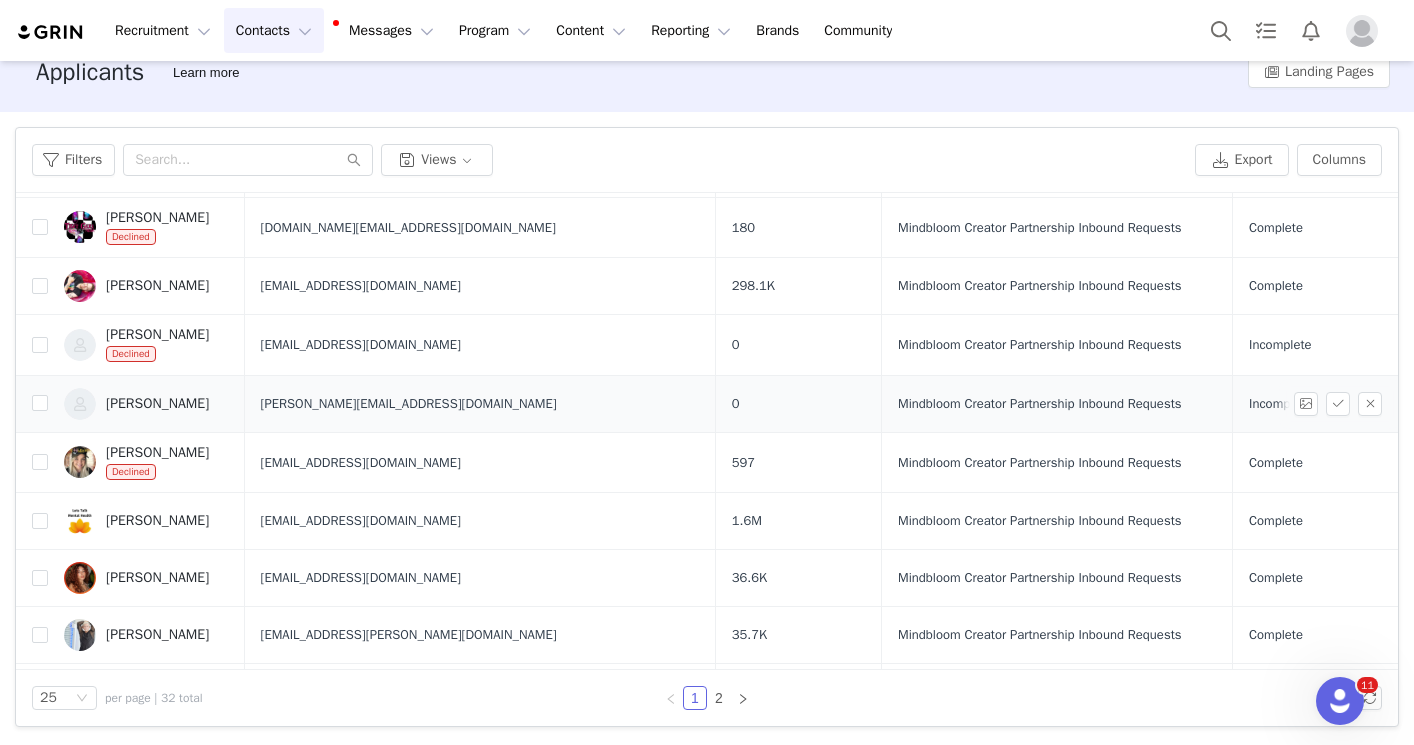 click on "[PERSON_NAME]" at bounding box center [157, 404] 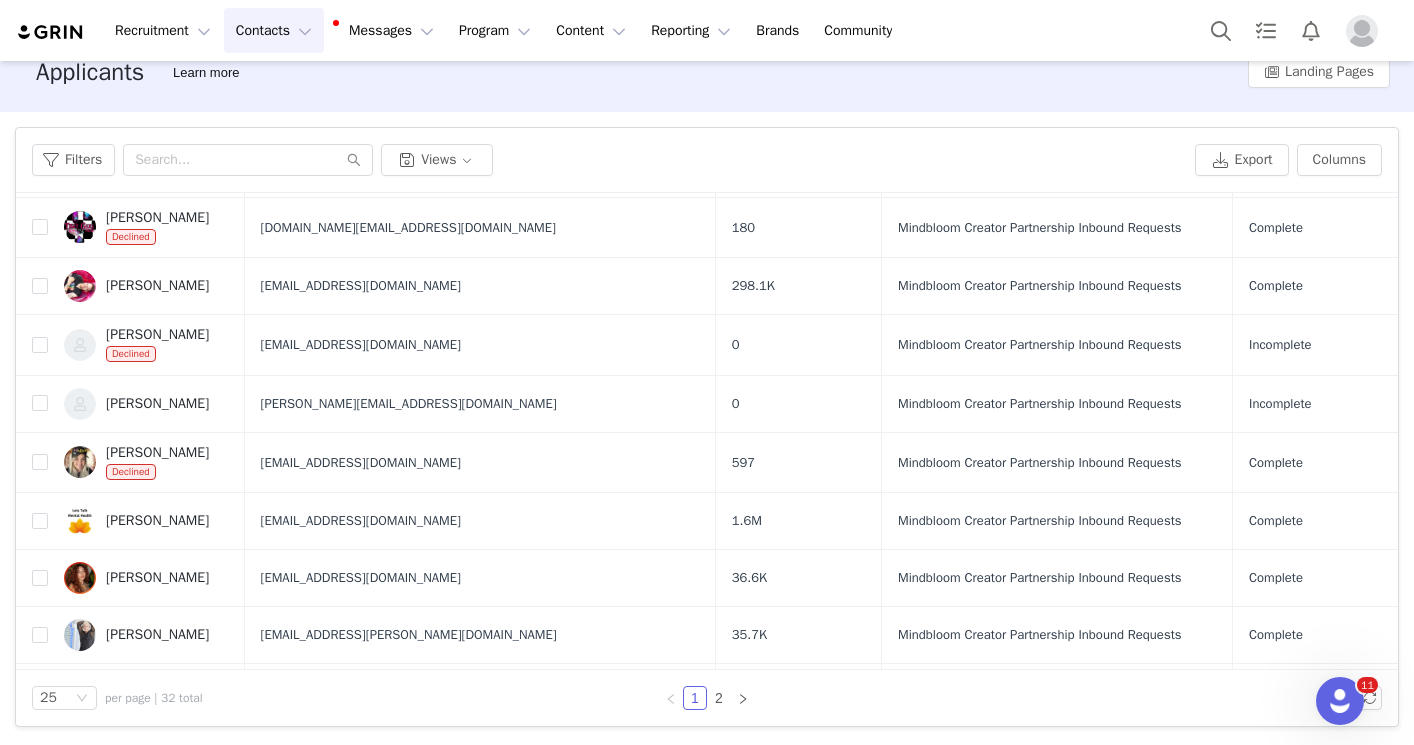 scroll, scrollTop: 0, scrollLeft: 0, axis: both 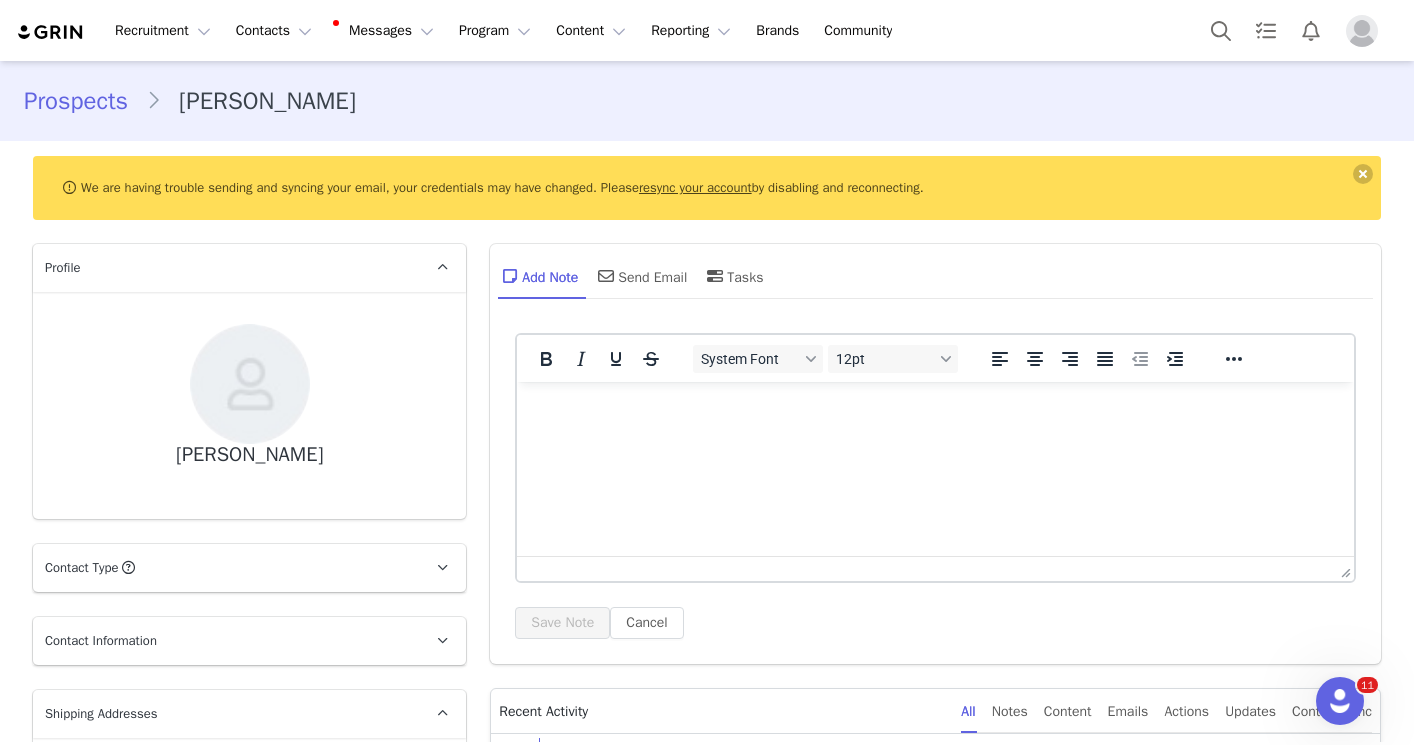 drag, startPoint x: 374, startPoint y: 100, endPoint x: 152, endPoint y: 89, distance: 222.27235 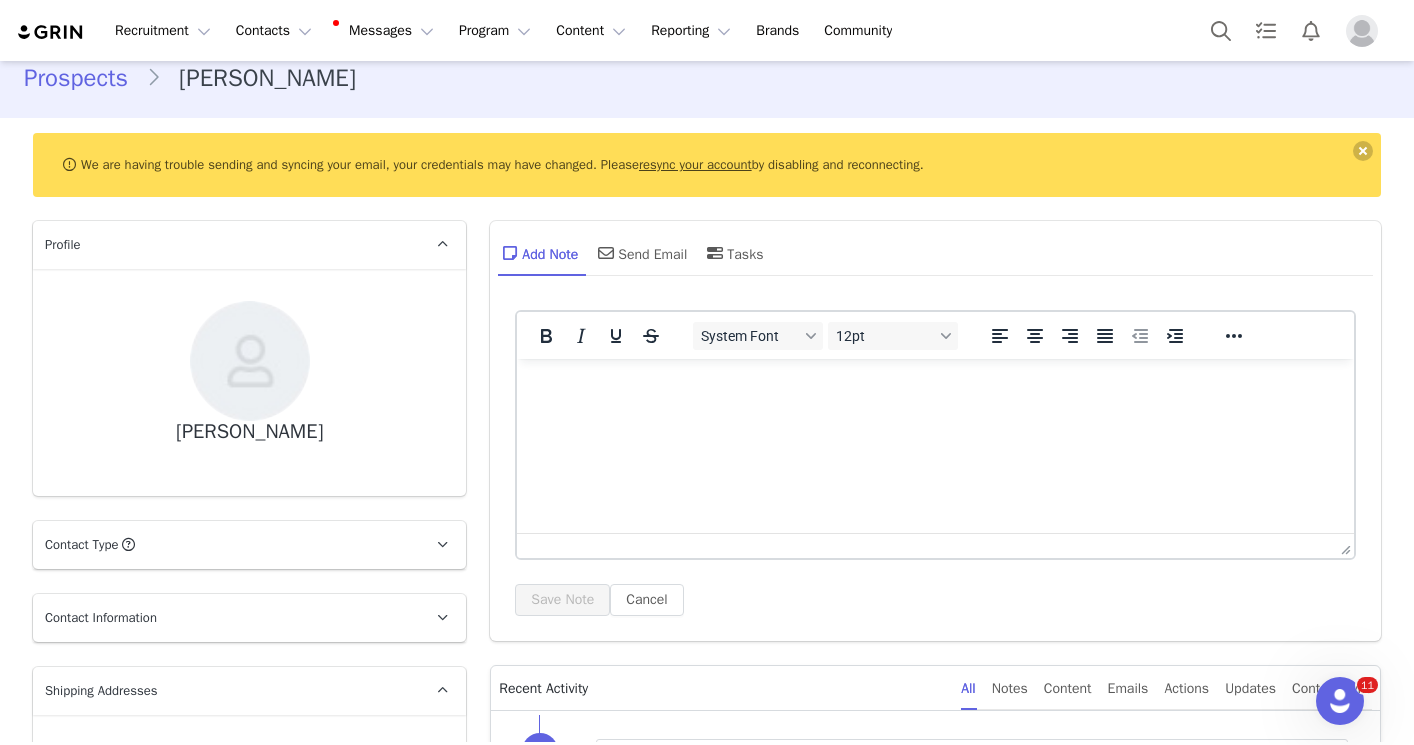 scroll, scrollTop: 0, scrollLeft: 0, axis: both 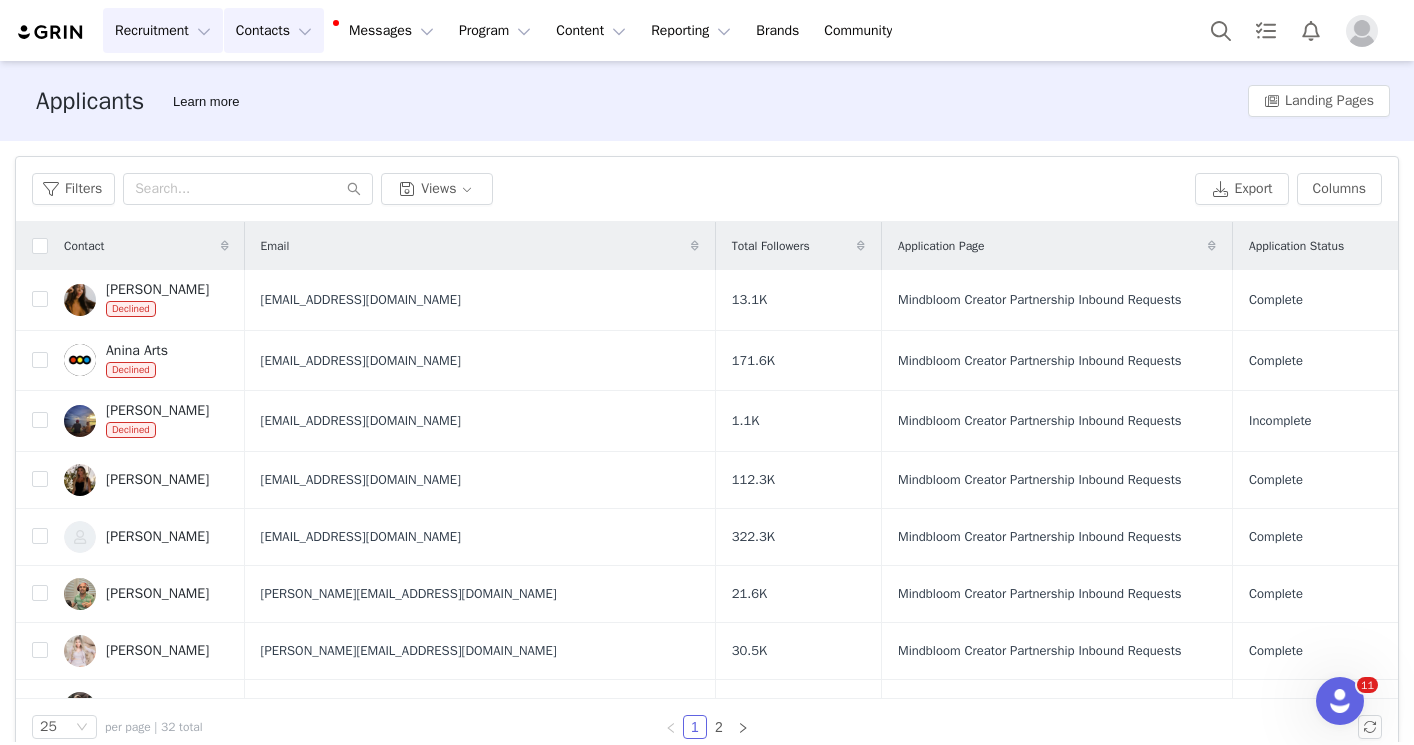 click on "Recruitment Recruitment" at bounding box center [163, 30] 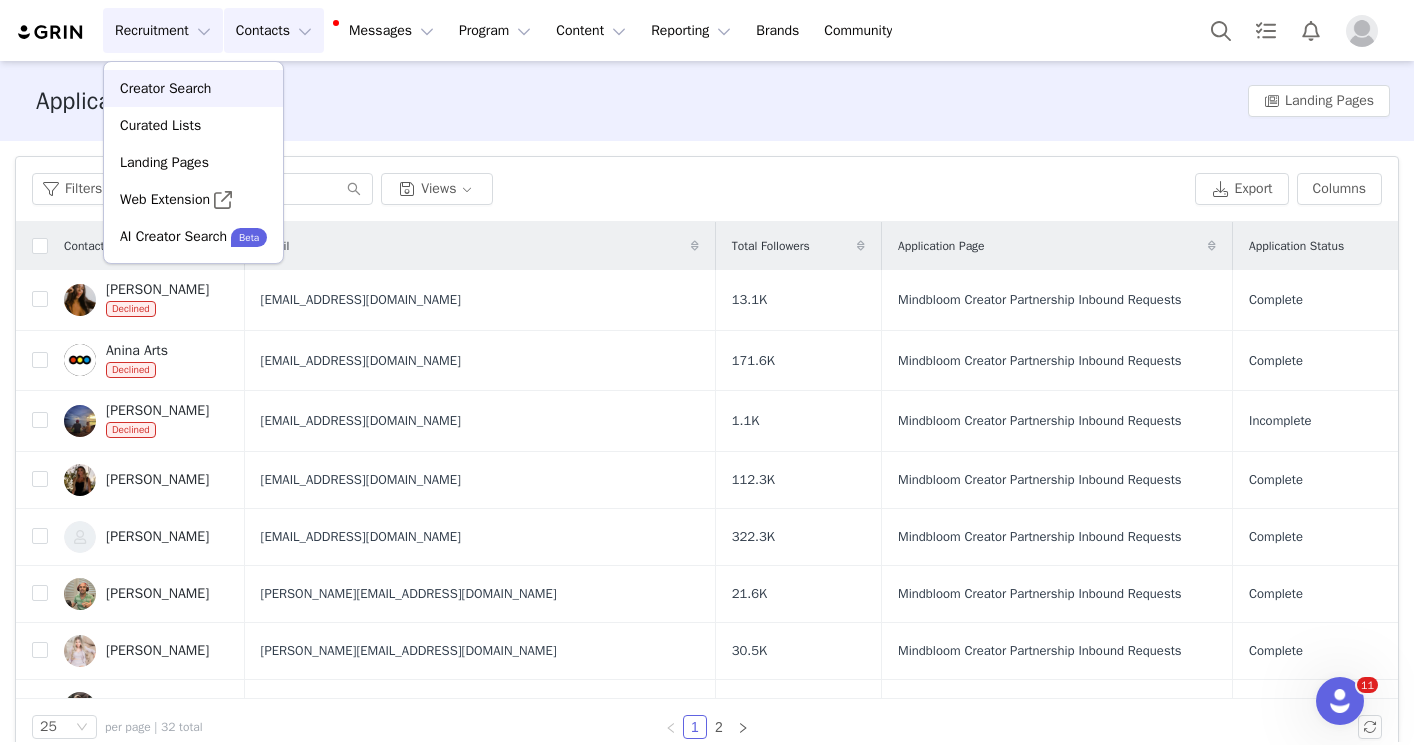 click on "Creator Search" at bounding box center (165, 88) 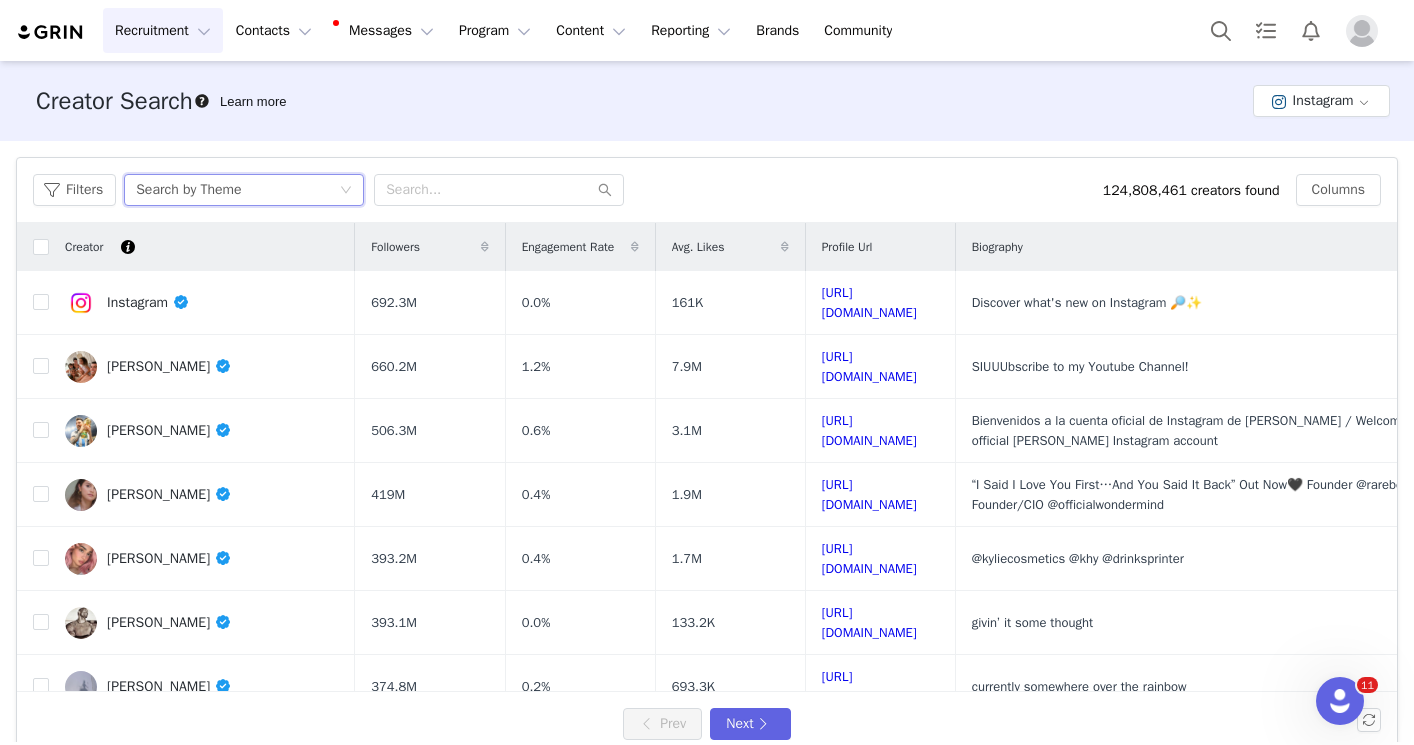 click on "Search by Theme" at bounding box center [237, 190] 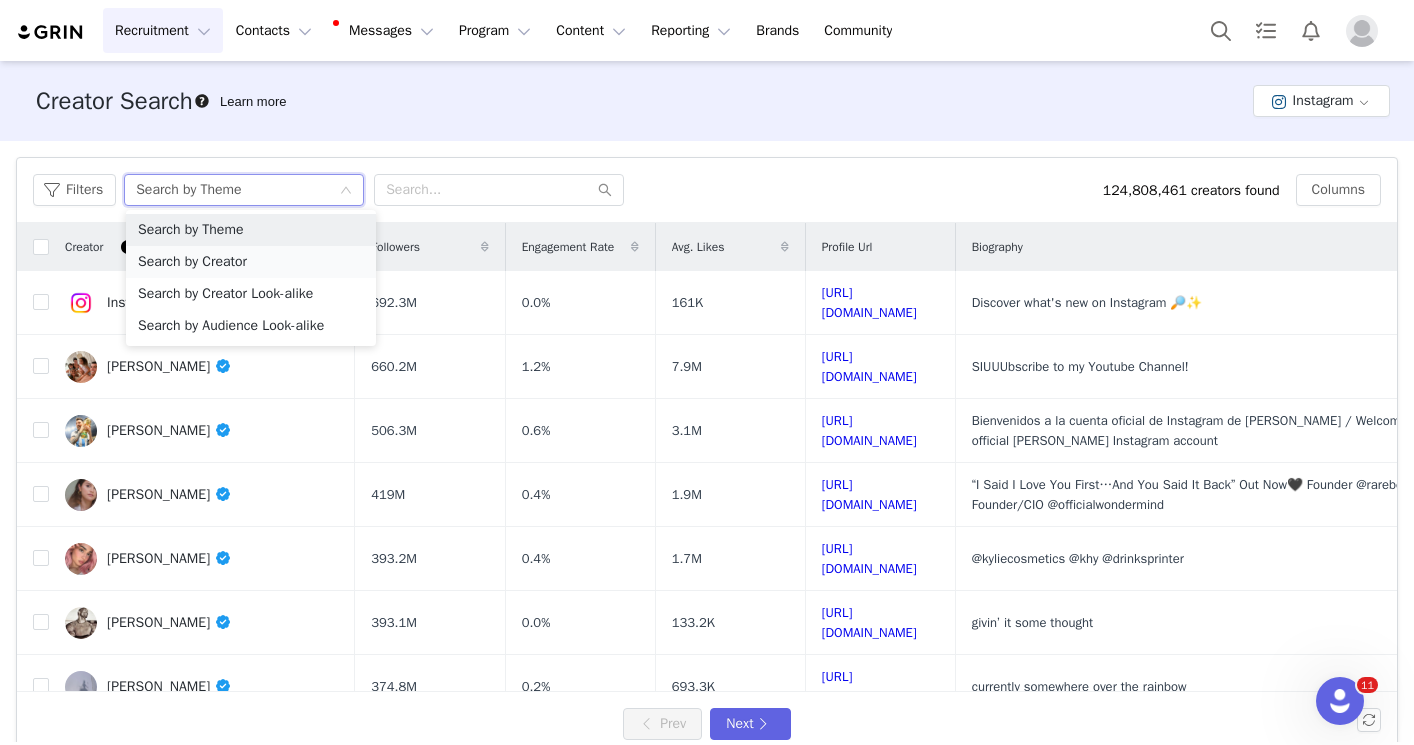 click on "Search by Creator" at bounding box center (251, 262) 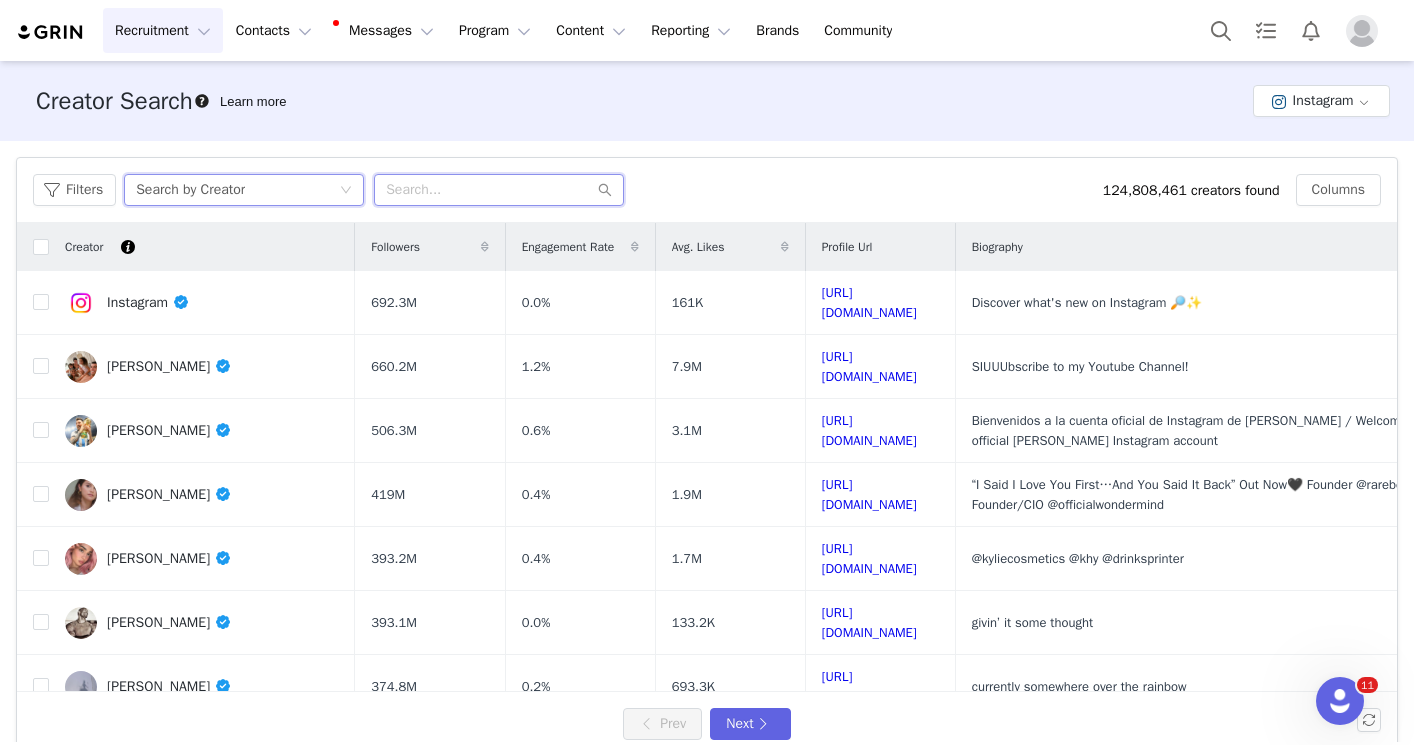 click at bounding box center (499, 190) 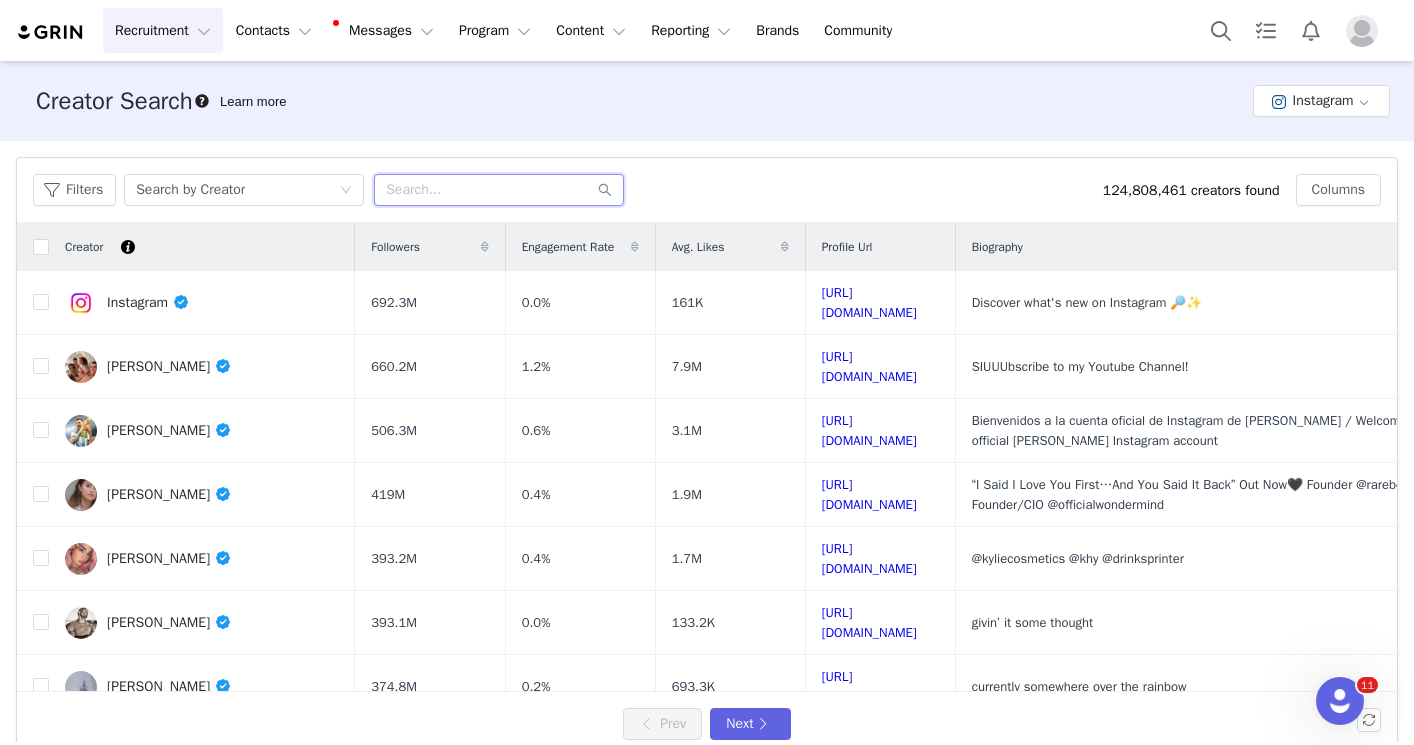 paste on "sarahmerrill_hall" 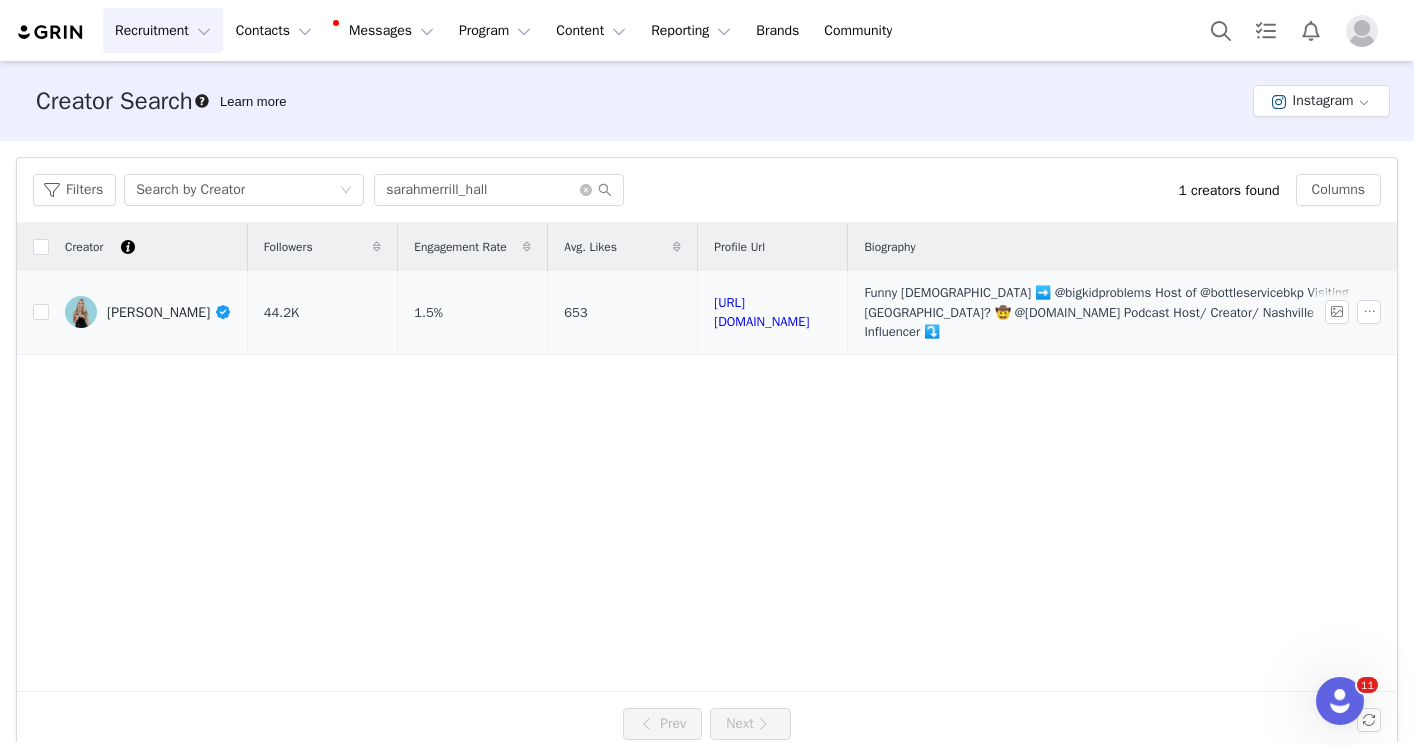 click on "[PERSON_NAME]" at bounding box center [169, 312] 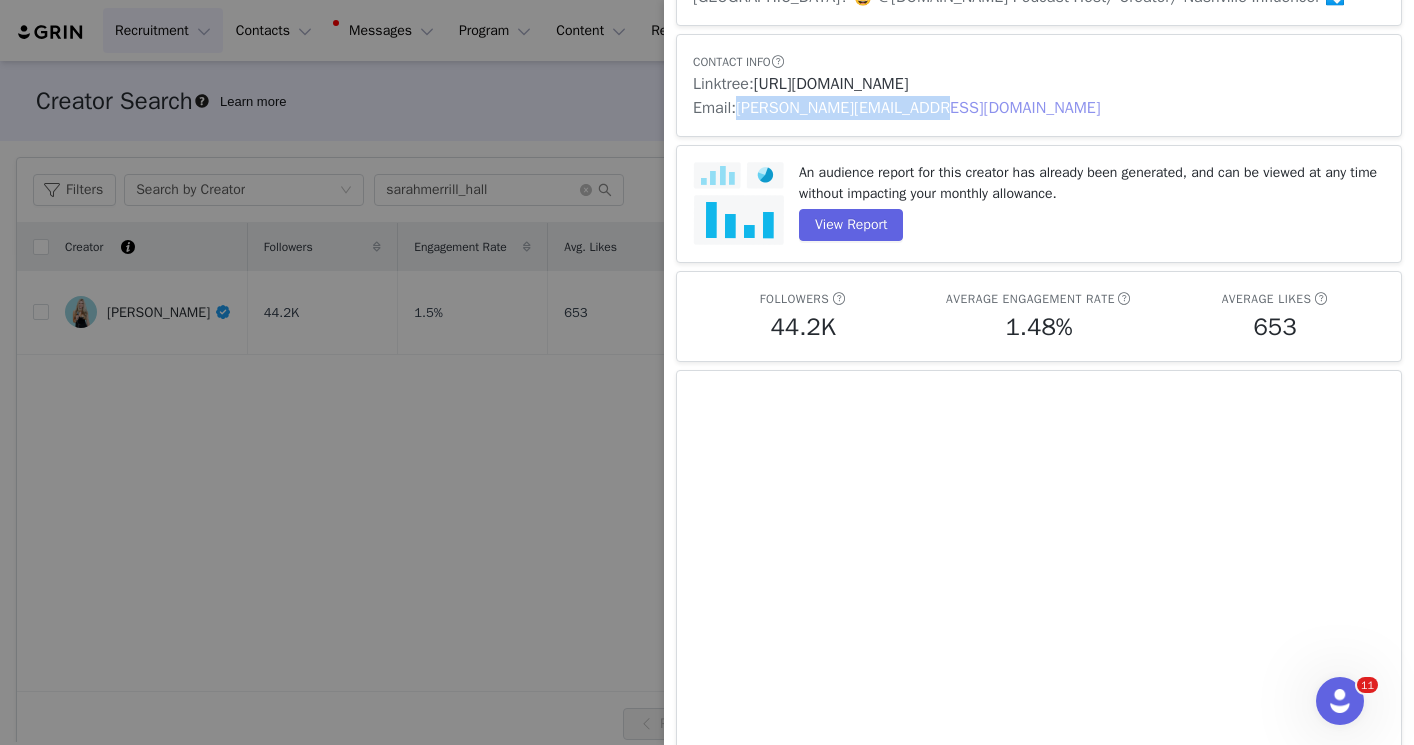 scroll, scrollTop: 178, scrollLeft: 0, axis: vertical 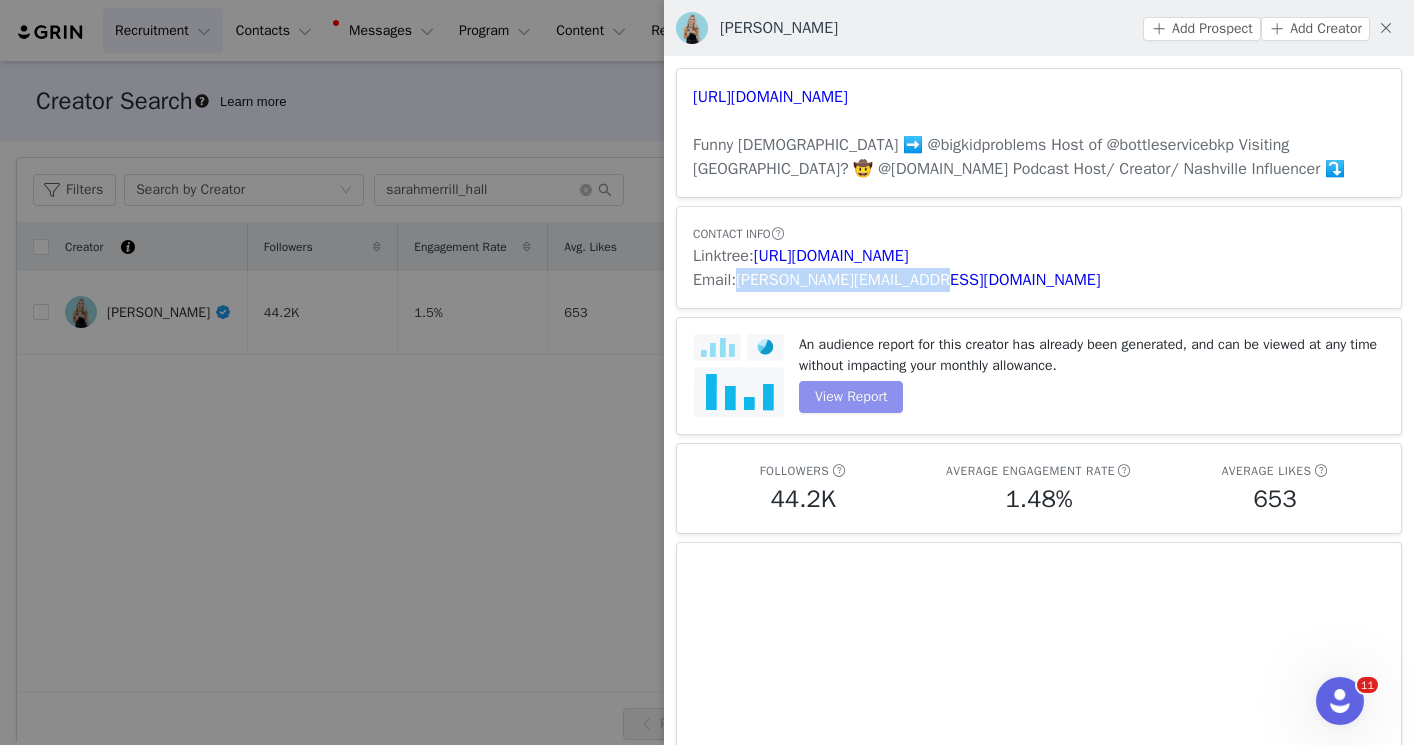 click on "View Report" at bounding box center [851, 397] 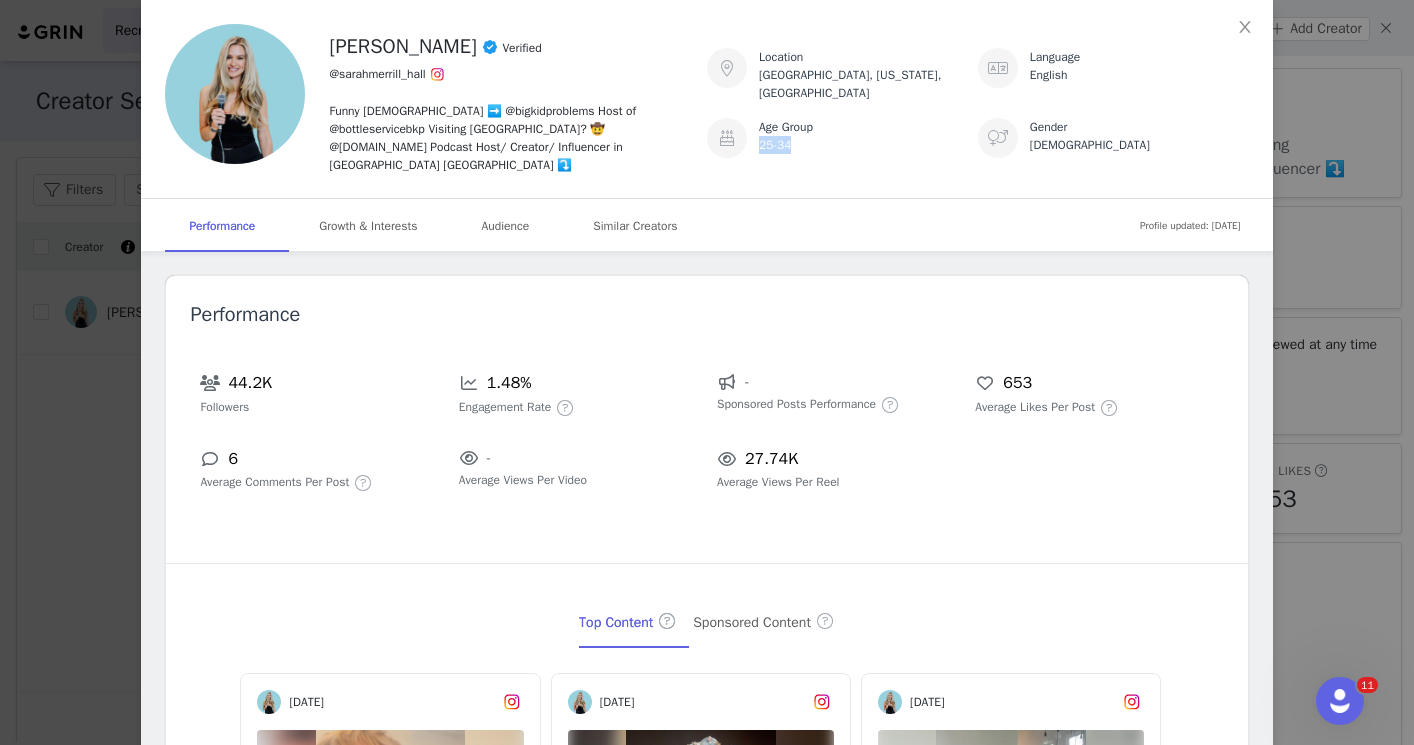 drag, startPoint x: 753, startPoint y: 135, endPoint x: 802, endPoint y: 135, distance: 49 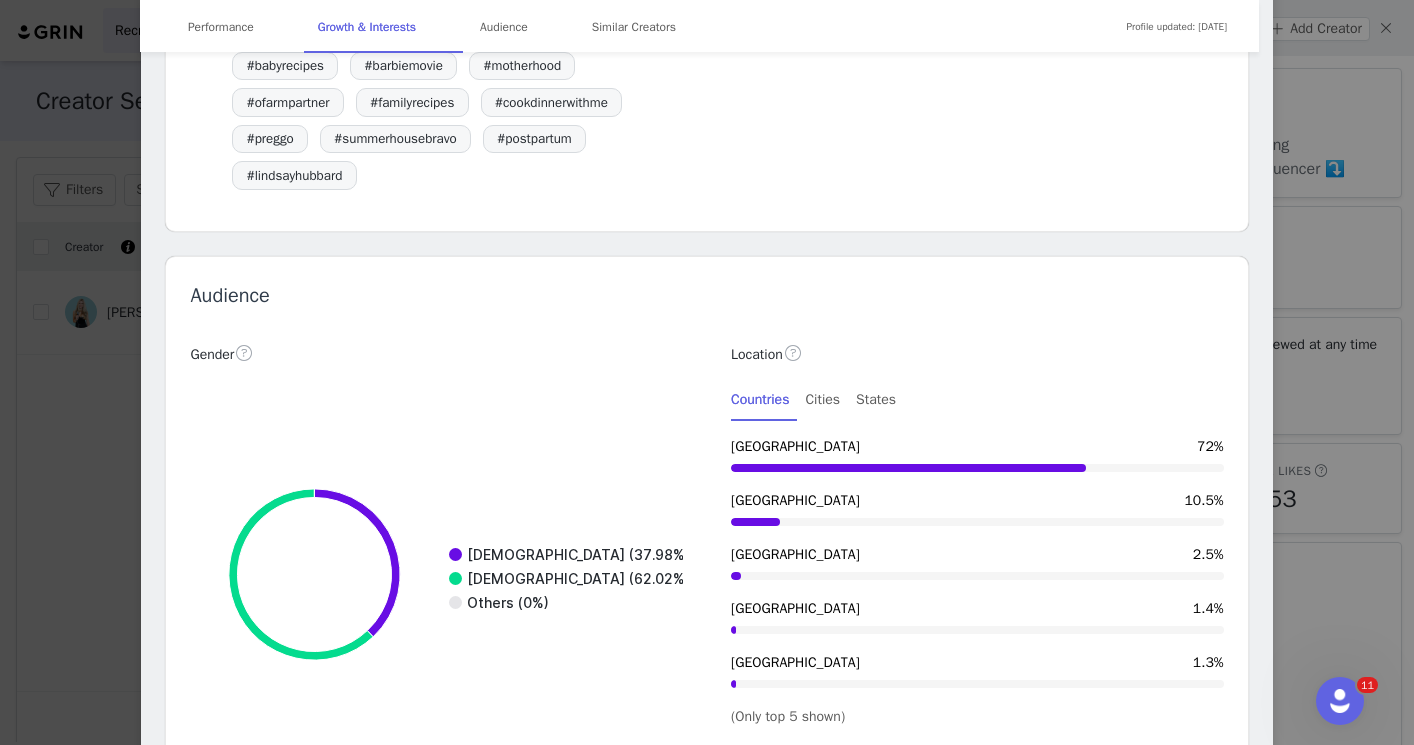 scroll, scrollTop: 2344, scrollLeft: 0, axis: vertical 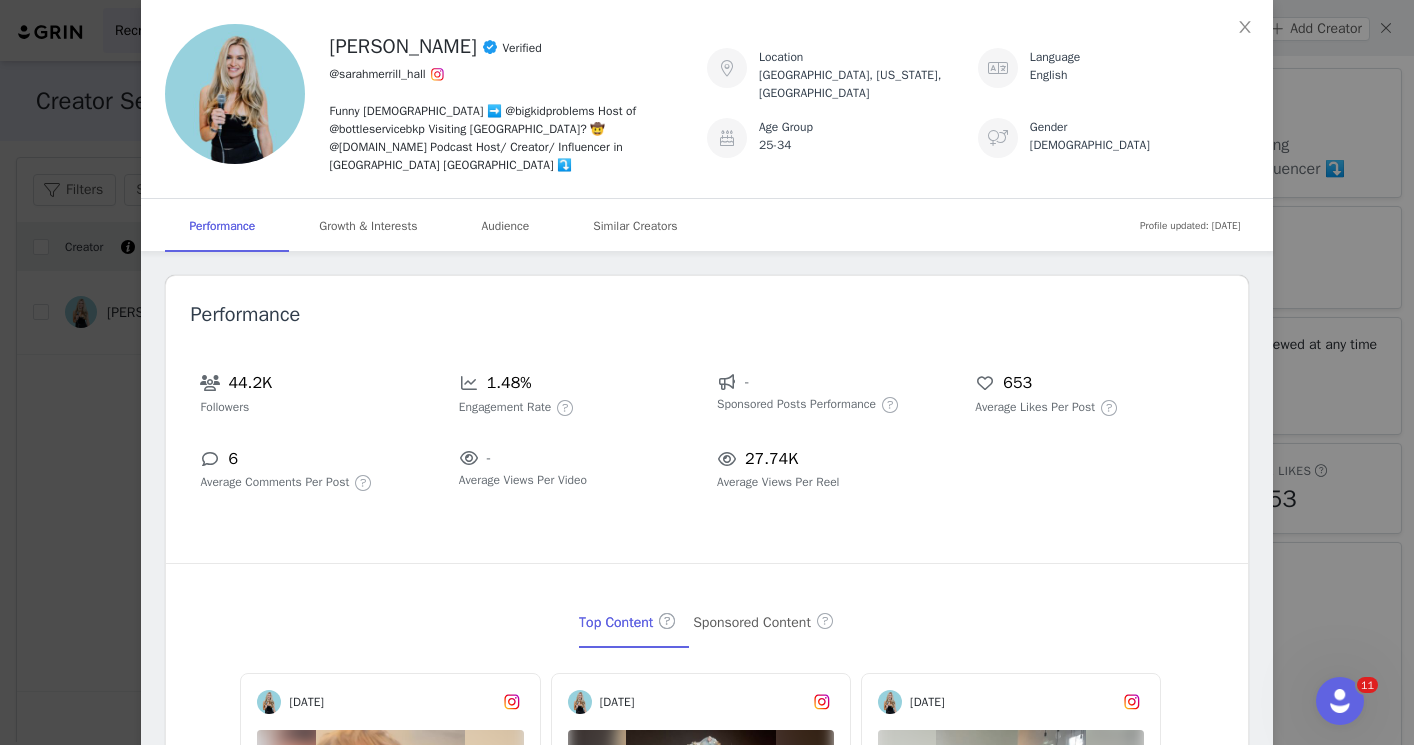 click on "[PERSON_NAME] Verified @sarahmerrill_hall Funny [DEMOGRAPHIC_DATA] ➡️ @bigkidproblems
Host of @bottleservicebkp
Visiting [GEOGRAPHIC_DATA]? 🤠 @[DOMAIN_NAME]
Podcast Host/ Creator/ Influencer in [GEOGRAPHIC_DATA] [GEOGRAPHIC_DATA] ⤵️ Location [GEOGRAPHIC_DATA], [US_STATE], [GEOGRAPHIC_DATA] Language English Age Group [DEMOGRAPHIC_DATA] Gender [DEMOGRAPHIC_DATA] Profile updated: [DATE] Performance Growth & Interests Audience Similar Creators Performance     44.2K Followers     1.48% Engagement Rate - Sponsored Posts Performance     653 Average Likes Per Post     6 Average Comments Per Post - Average Views Per Video     27.74K Average Views Per Reel  Top Content   Sponsored Content  [DATE] And that’s a WRAP 🎁
To all my moms & expecting moms out there, give YOURSELF the gift of subscribi...     3.47K     7 [DATE] 9 months of pregnancy was worth it for this video     578.35K     2.04K [DATE] You’ve been warned!!!! 💅🏼
For all my other preggos waiting for this day… come join me week by wee...     107.09K     1.23K [DATE]     15.1K" at bounding box center (707, 372) 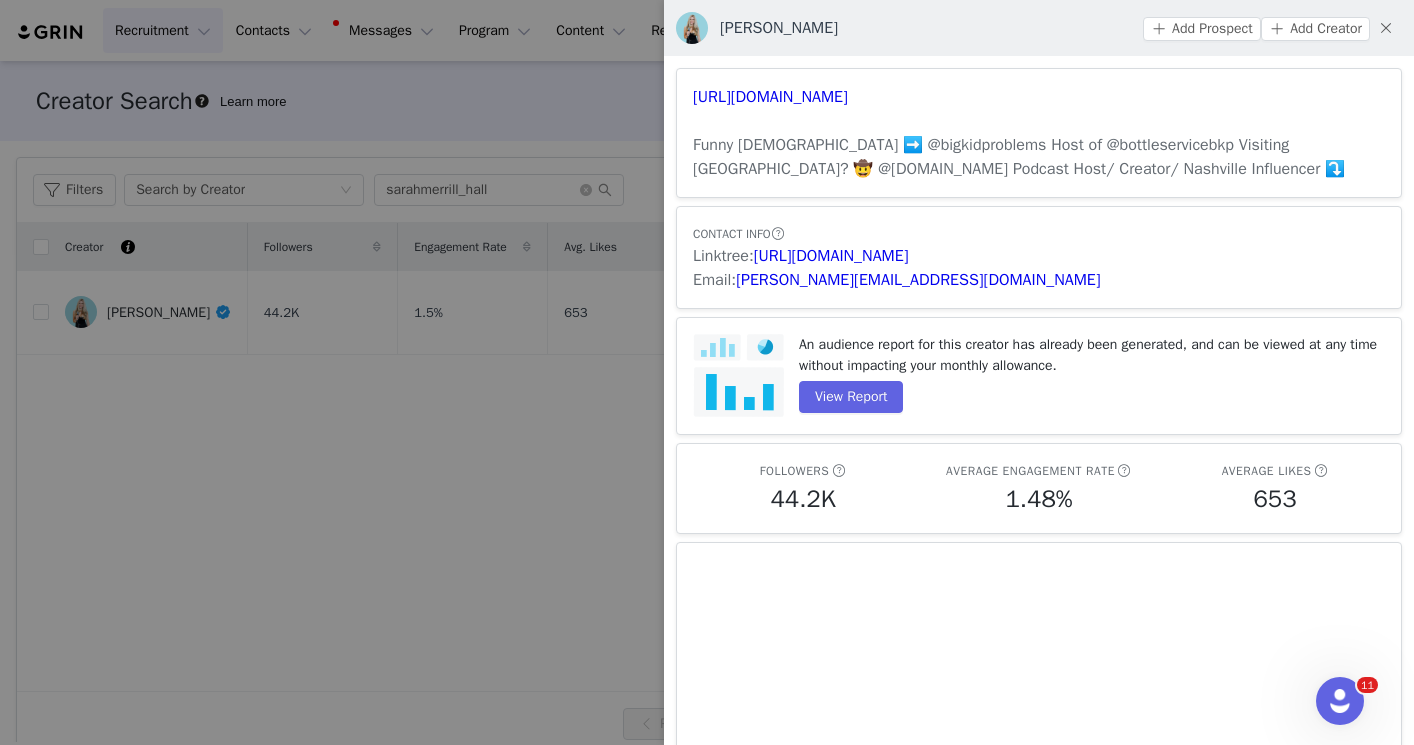 click at bounding box center (707, 372) 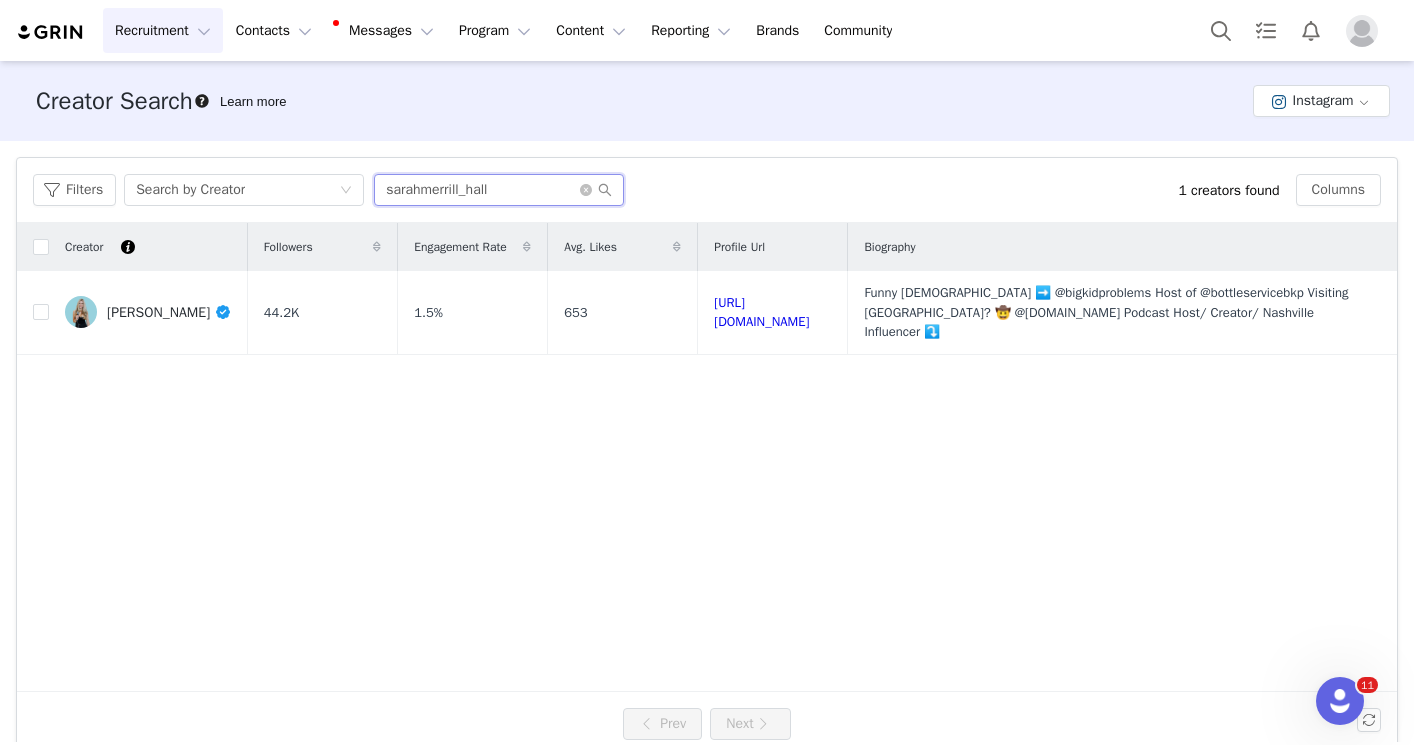 click on "sarahmerrill_hall" at bounding box center (499, 190) 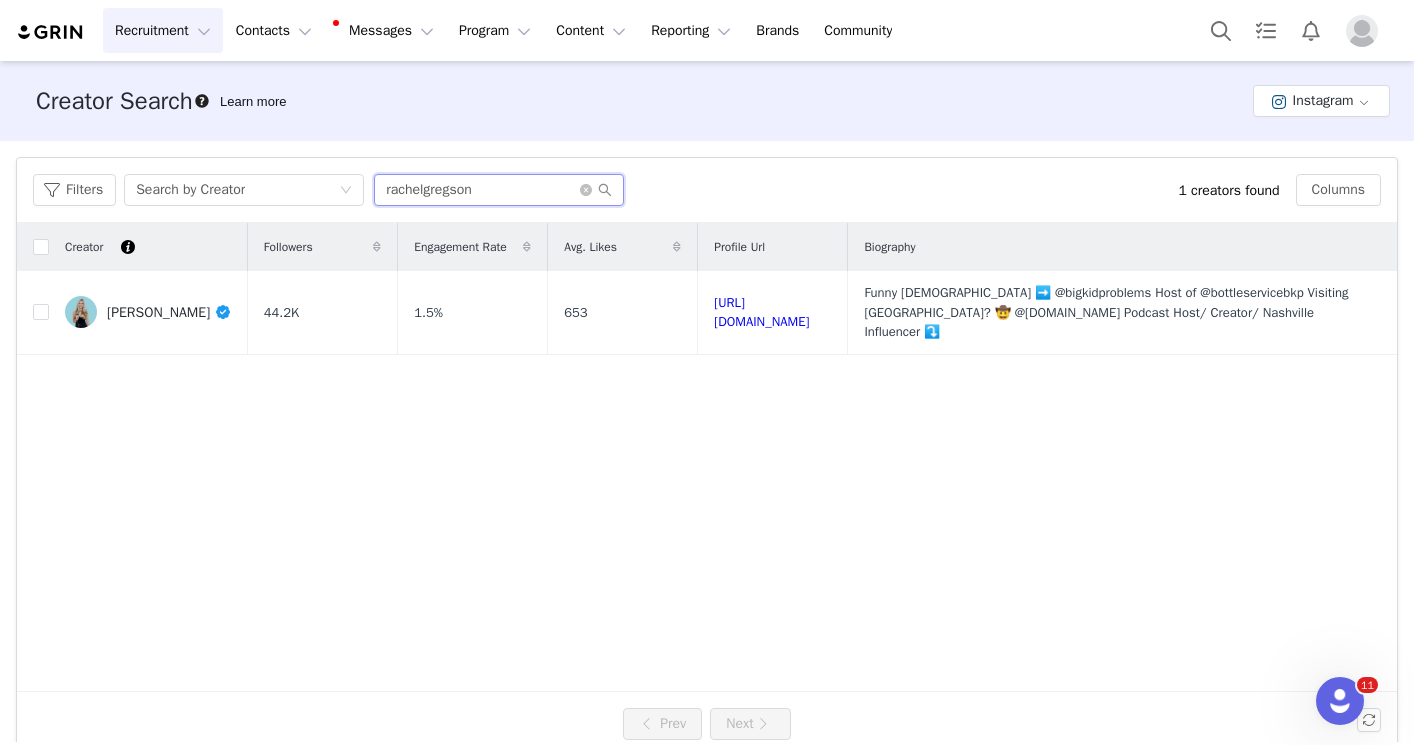 type on "rachelgregson" 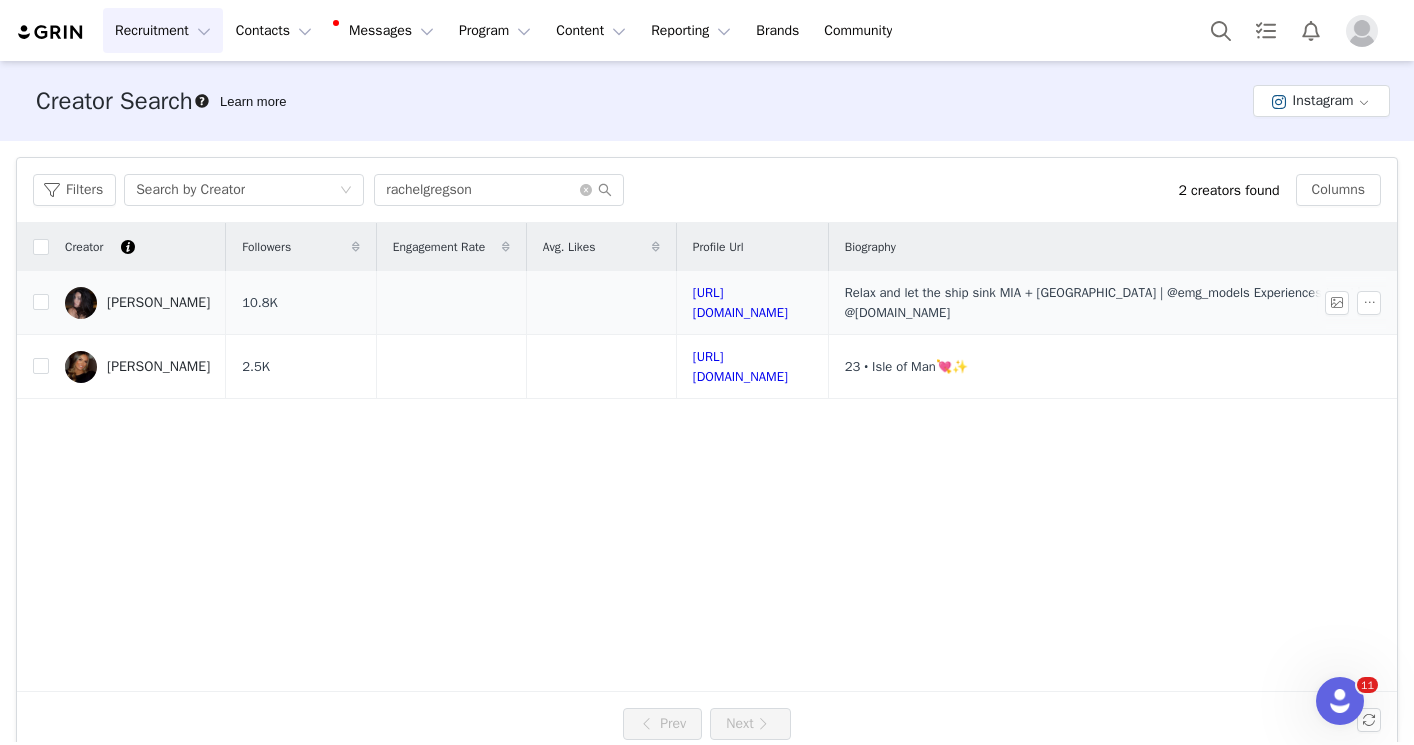 click on "[PERSON_NAME]" at bounding box center (158, 303) 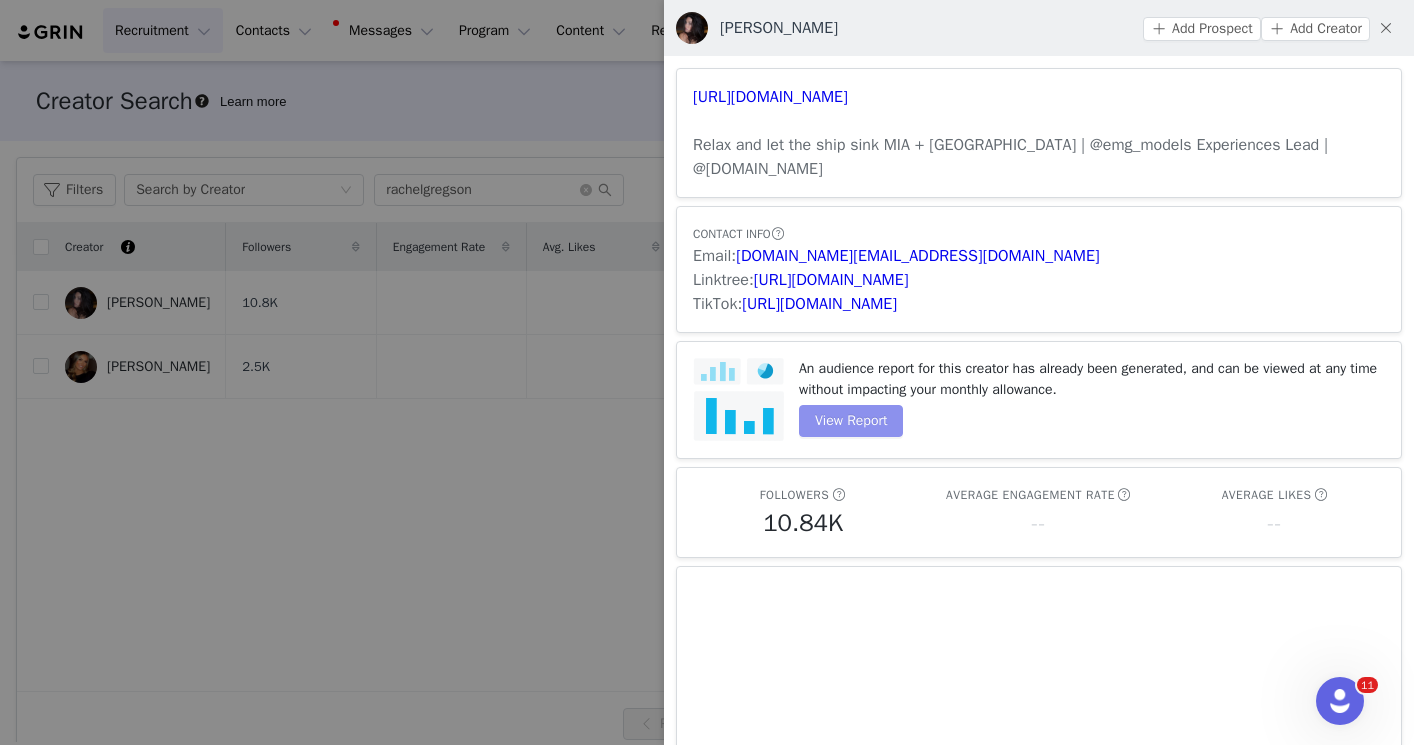 click on "View Report" at bounding box center (851, 421) 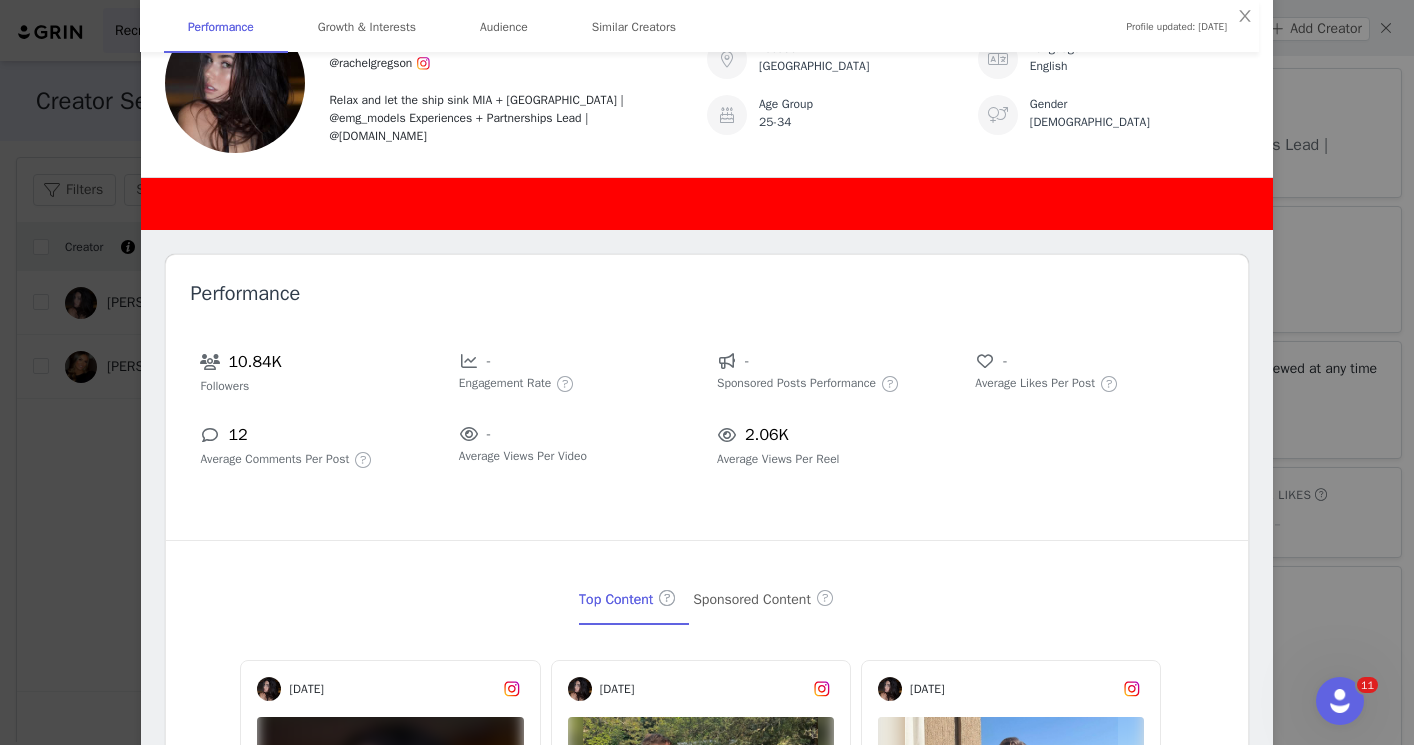 scroll, scrollTop: 0, scrollLeft: 0, axis: both 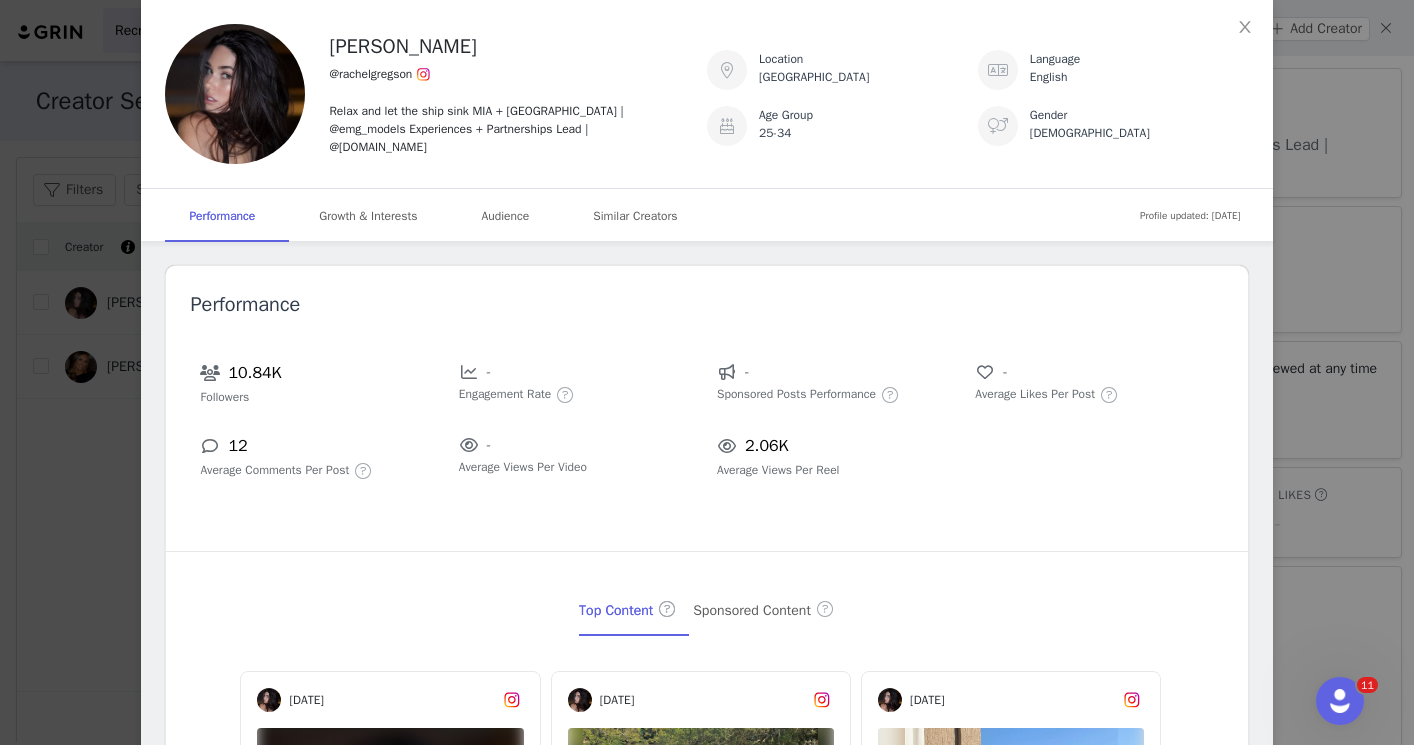 click on "[PERSON_NAME] @rachelgregson Relax and let the ship sink
MIA + [GEOGRAPHIC_DATA] | @emg_models
Experiences + Partnerships Lead | @[DOMAIN_NAME] Location [GEOGRAPHIC_DATA] Language English Age Group [DEMOGRAPHIC_DATA] Gender [DEMOGRAPHIC_DATA] Profile updated: [DATE] Performance Growth & Interests Audience Similar Creators Performance     10.84K Followers - Engagement Rate - Sponsored Posts Performance - Average Likes Per Post     12 Average Comments Per Post - Average Views Per Video     2.06K Average Views Per Reel  Top Content   Sponsored Content  [DATE] Salty     308     22 [DATE] None of your business     587     52 [DATE] Happy you were born 🤍 Cheers to another year my love @[GEOGRAPHIC_DATA]     426     23 [DATE] Playing Volare the entire 3 hour drive to [GEOGRAPHIC_DATA] 🇮🇹     395     19 [DATE] Disclaimer: not an engagement announcement     344     45 [DATE] In the business of creating experiences 🥂 Grateful to be part of a moment that gathered such incred...     --     26 [DATE]     333     12" at bounding box center [707, 372] 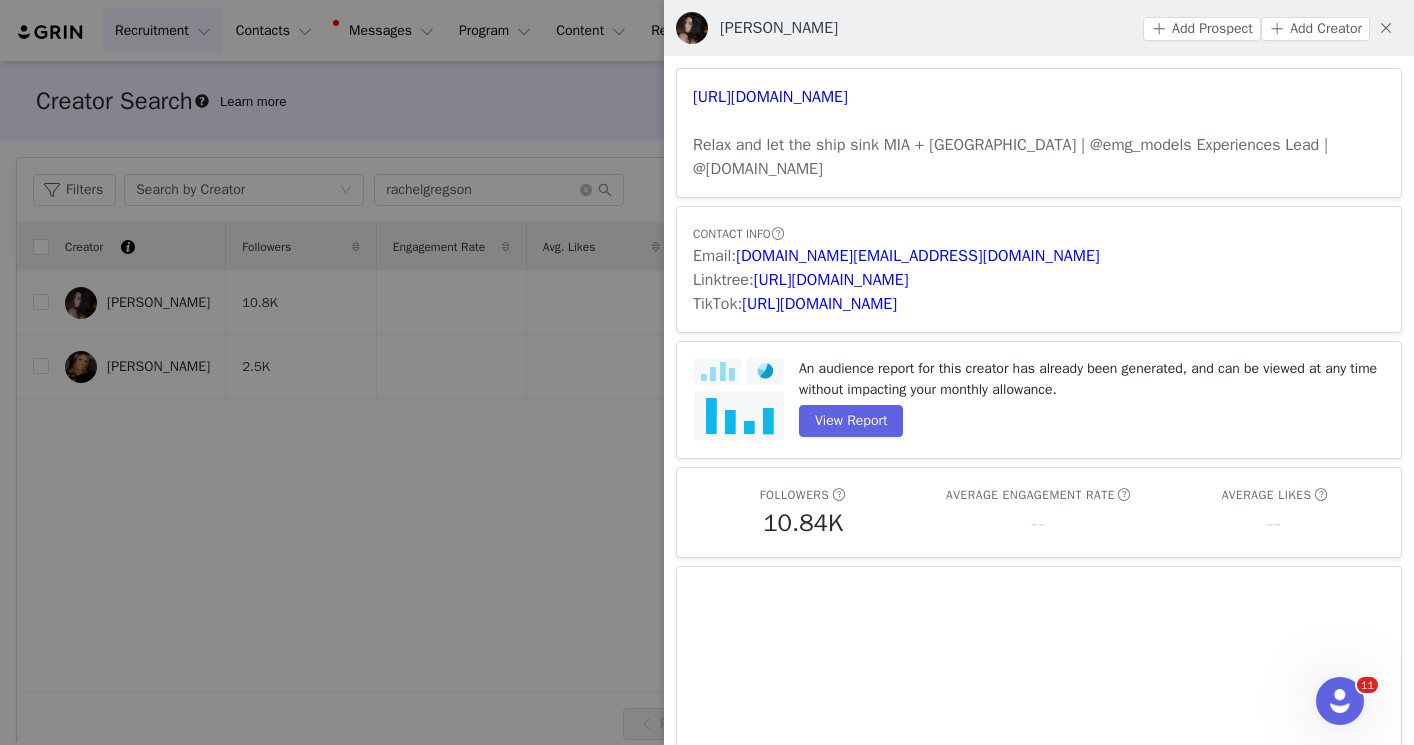 click at bounding box center (707, 372) 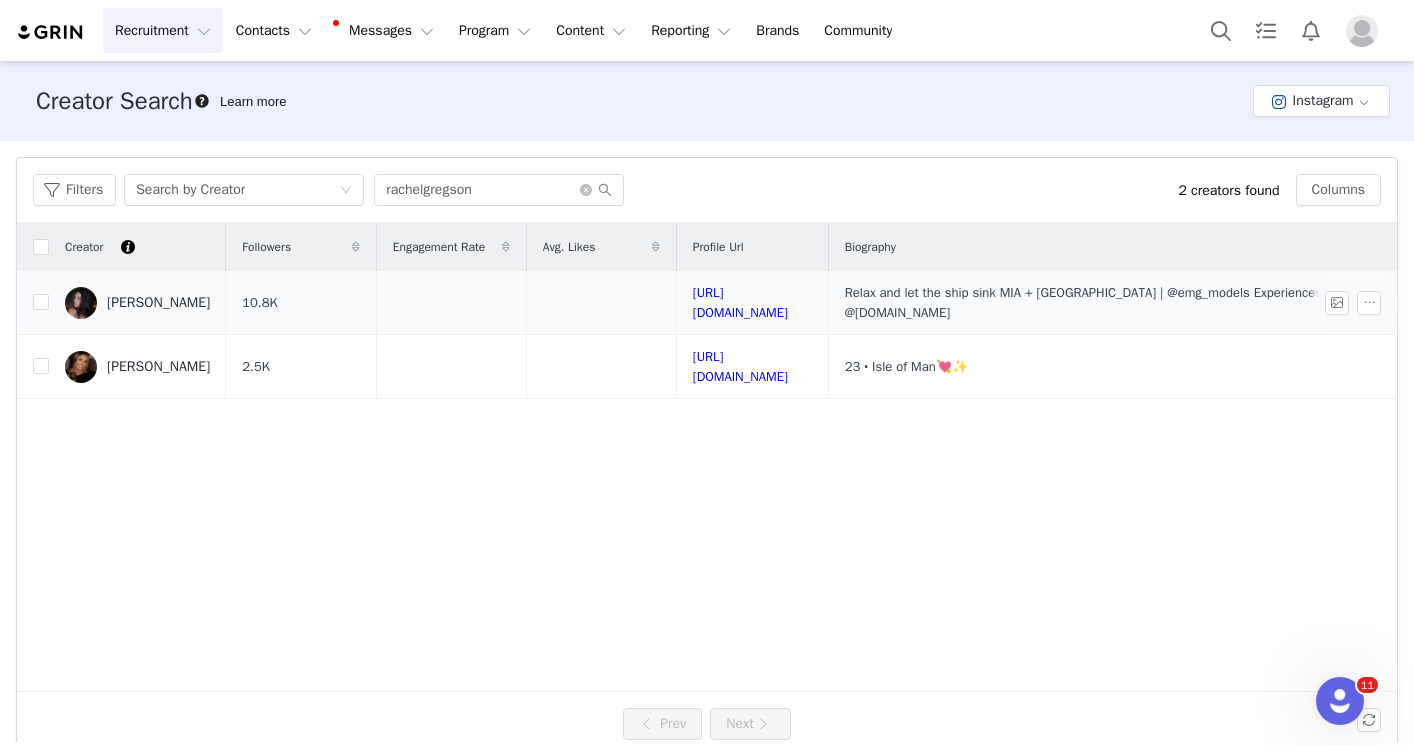 click on "[PERSON_NAME]" at bounding box center [158, 303] 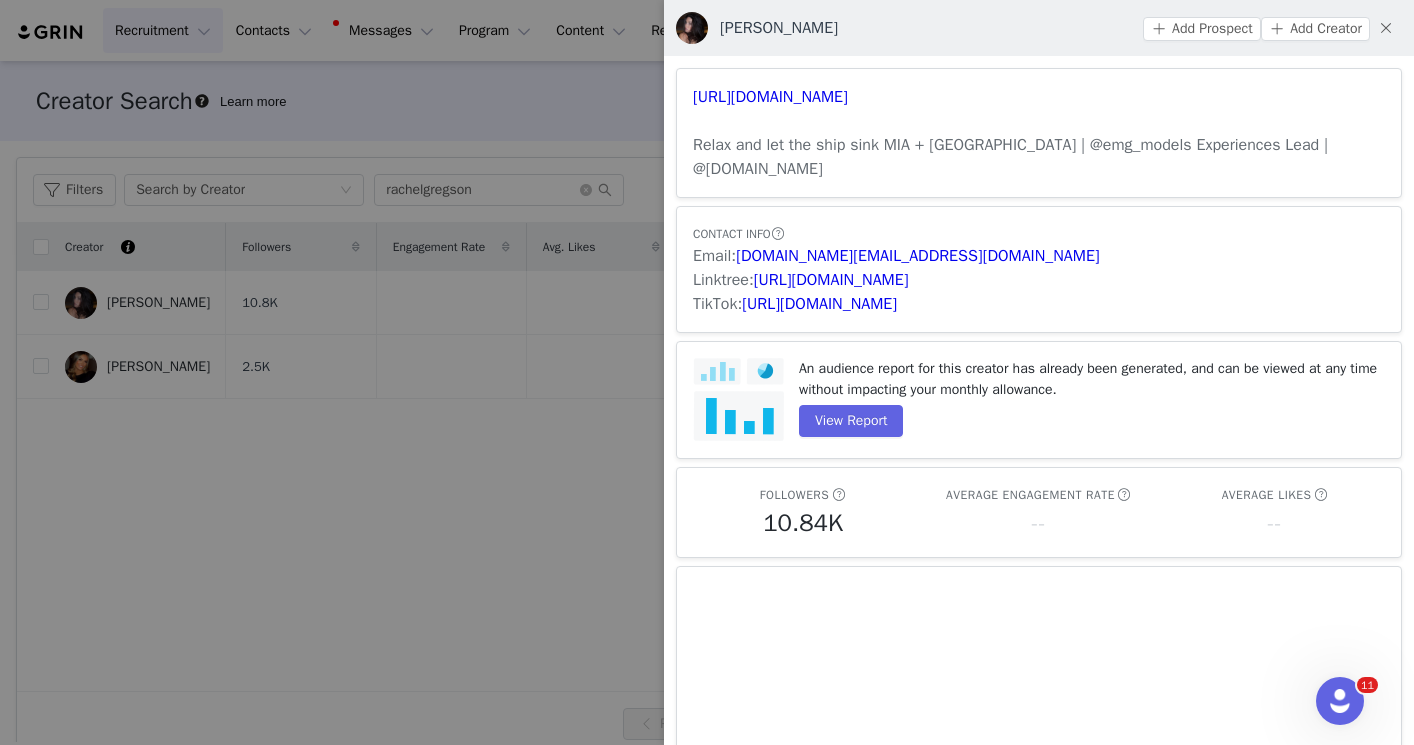 click at bounding box center (707, 372) 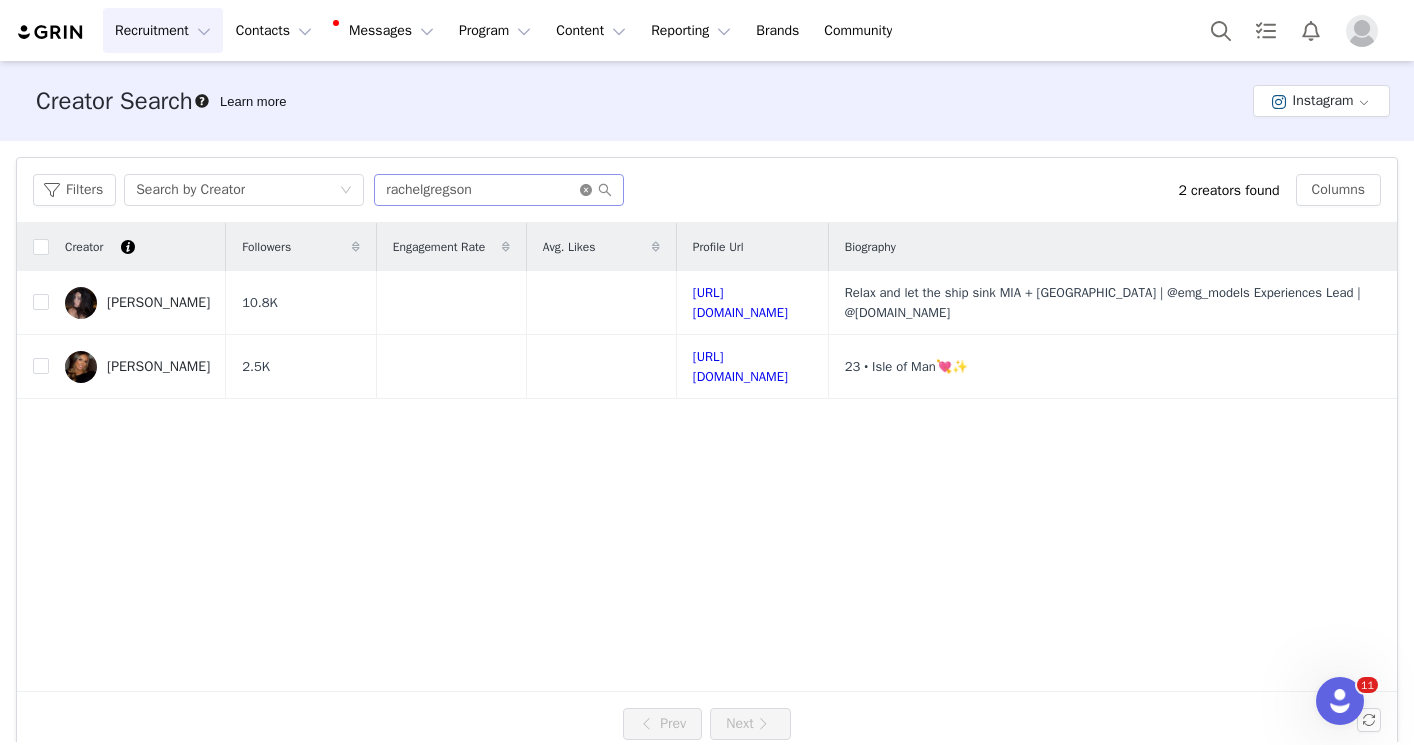 click 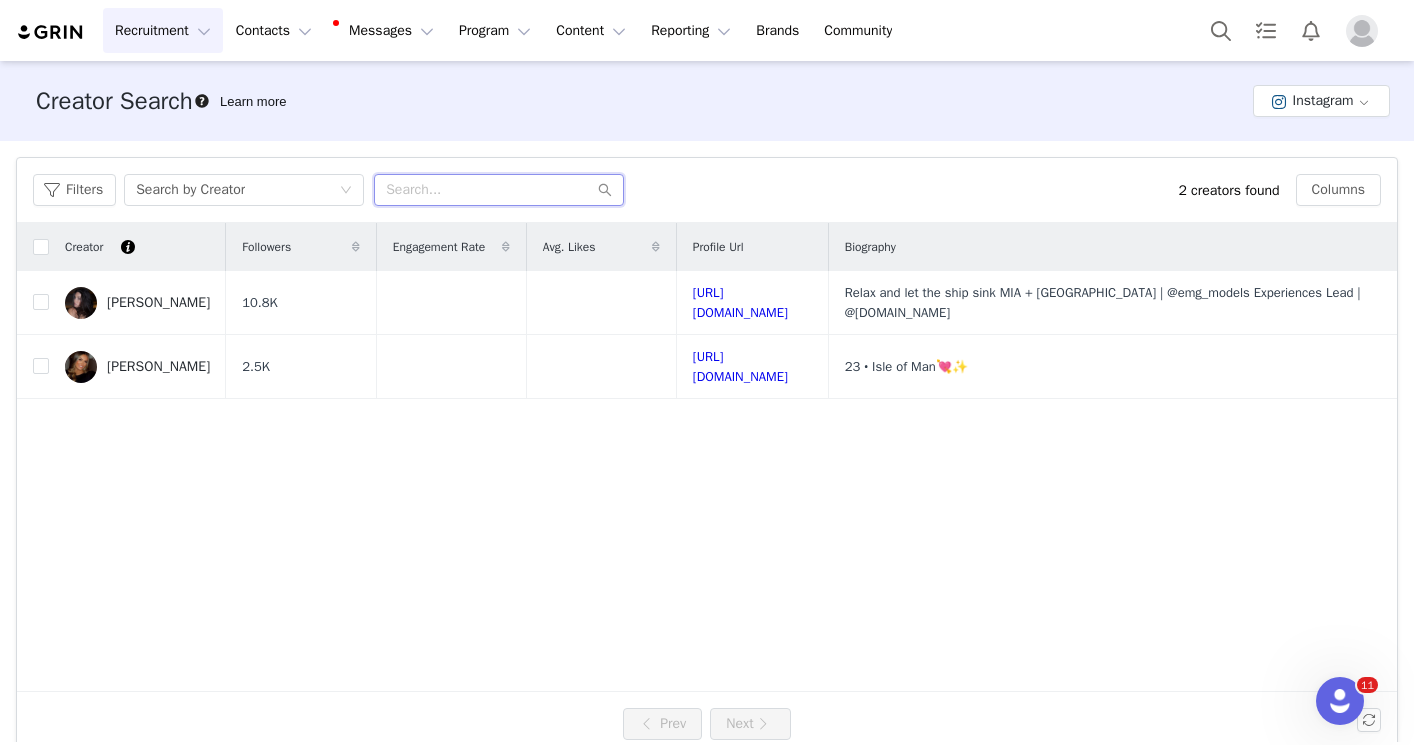 click at bounding box center [499, 190] 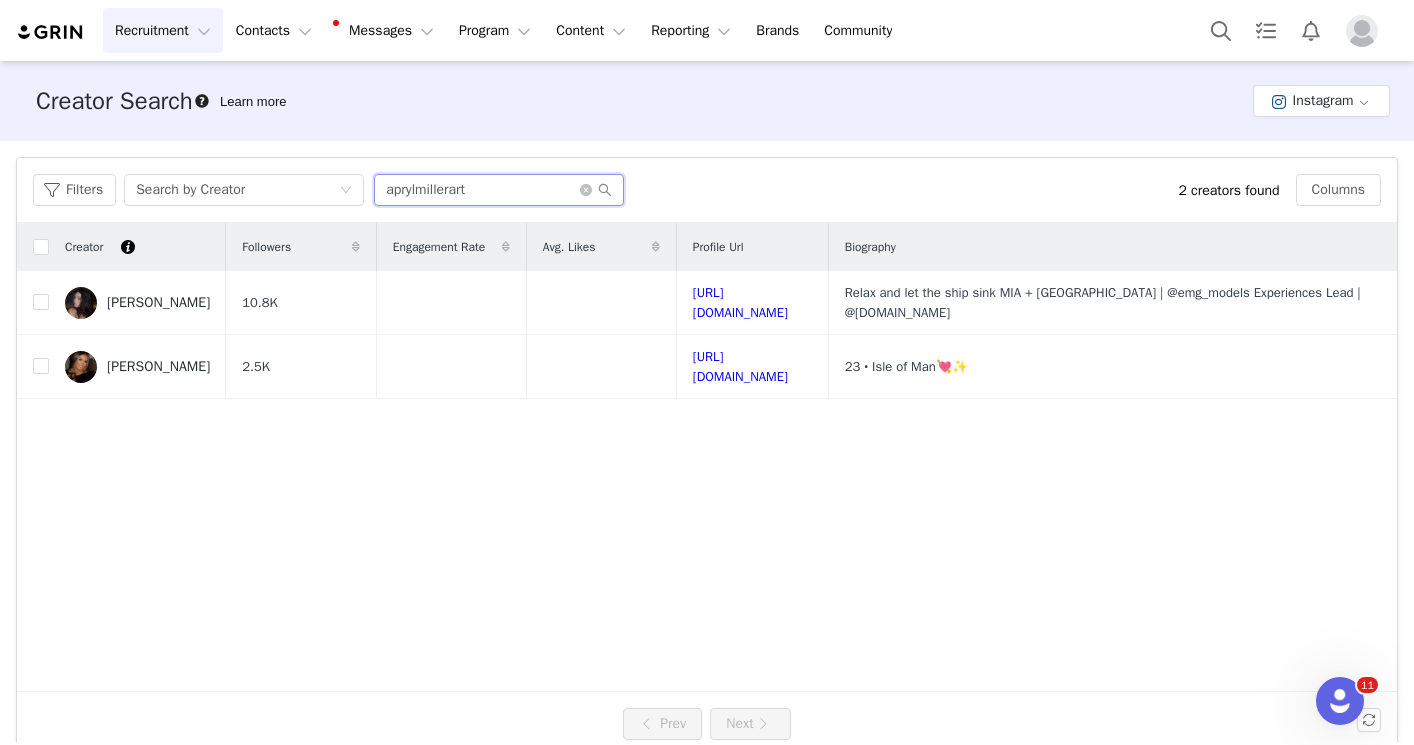 type on "aprylmillerart" 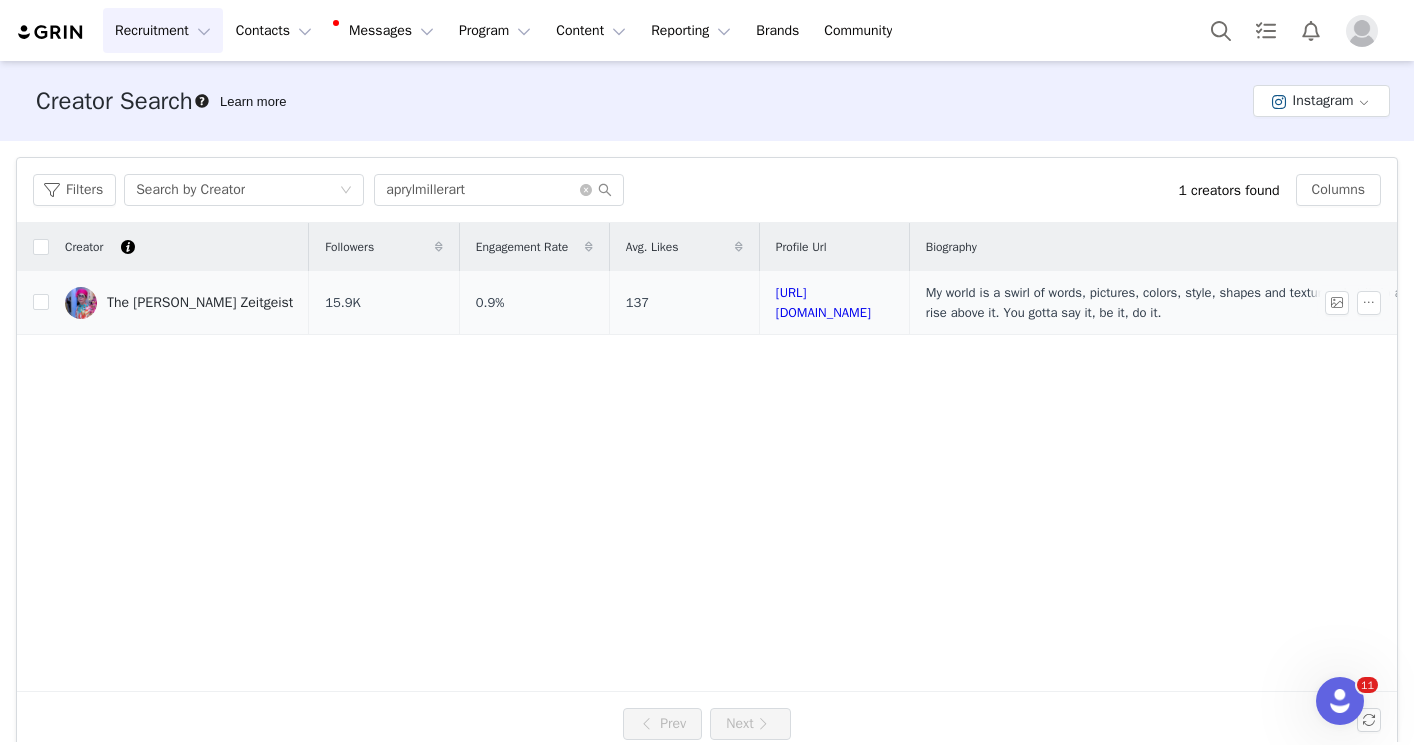 click on "The [PERSON_NAME] Zeitgeist" at bounding box center (200, 303) 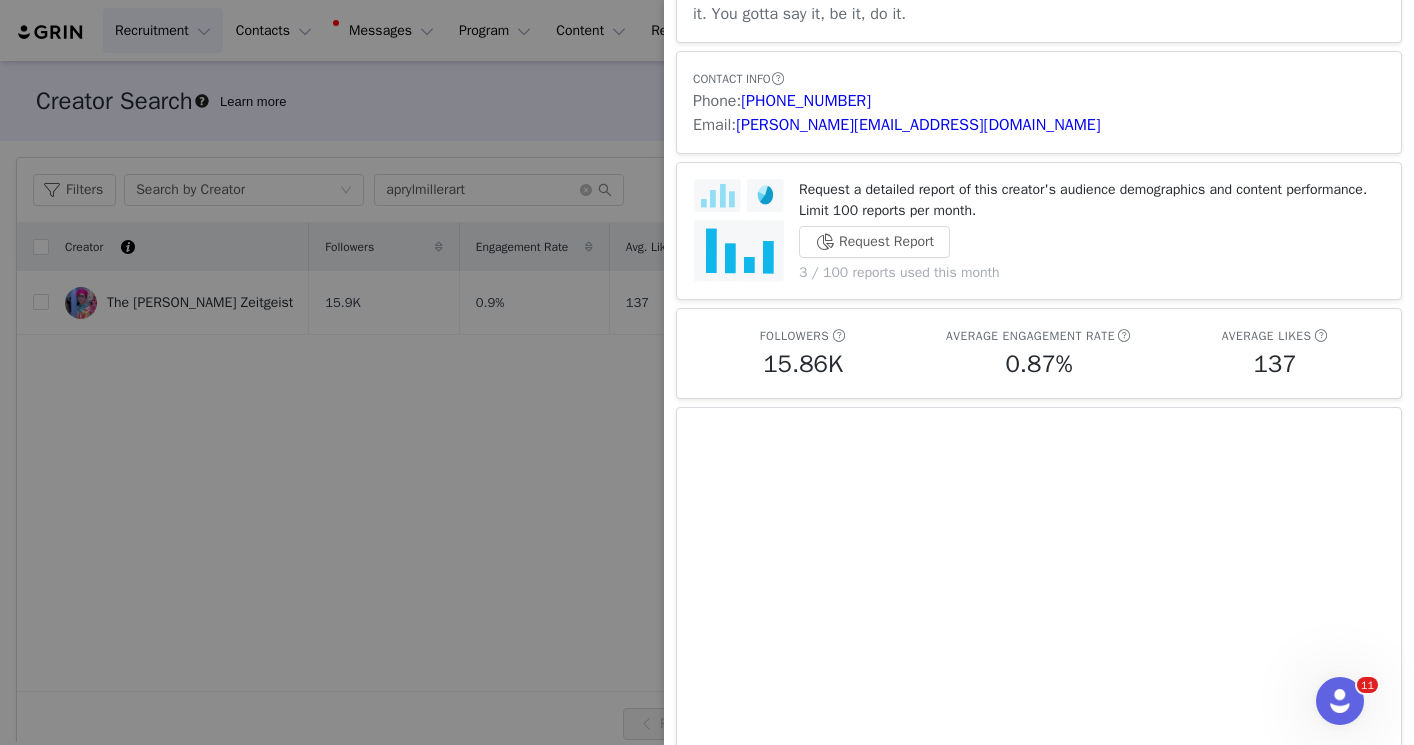 scroll, scrollTop: 104, scrollLeft: 0, axis: vertical 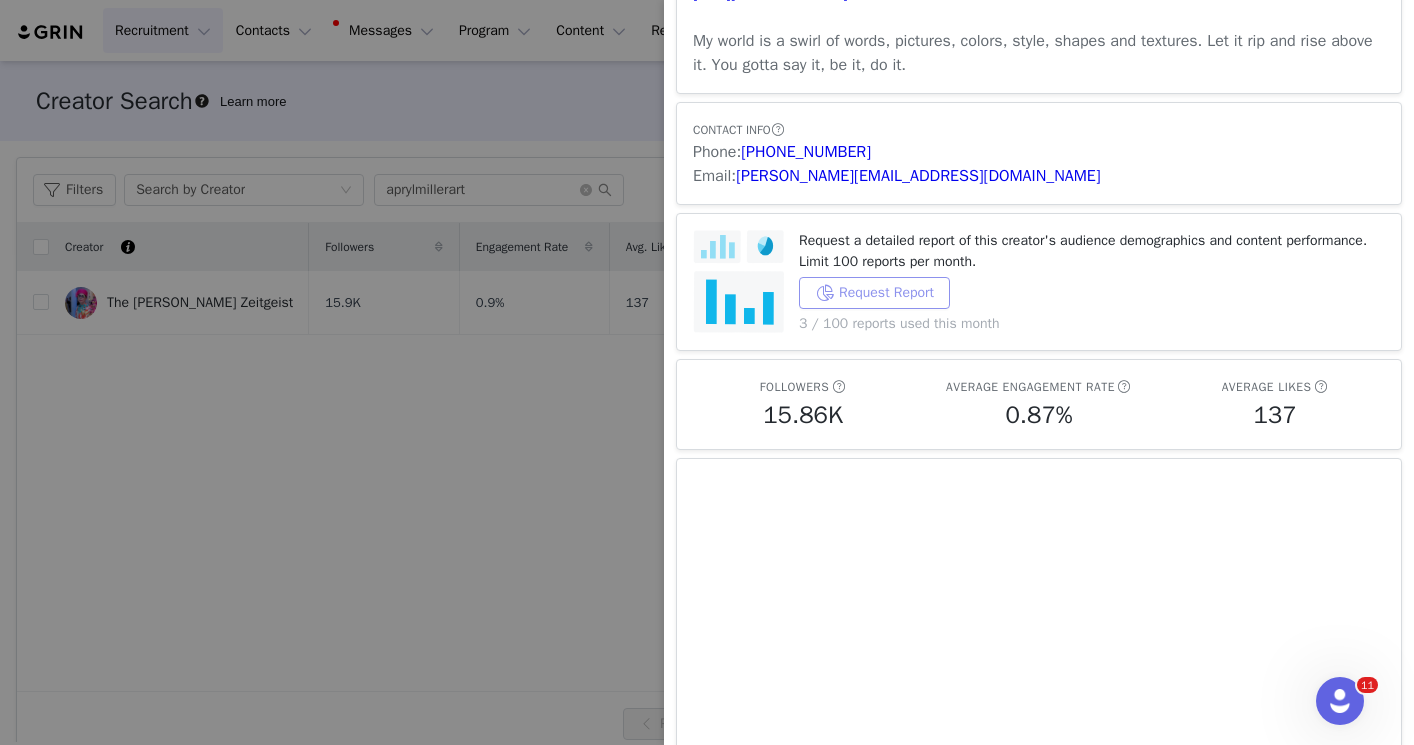 click on "Request Report" at bounding box center (874, 293) 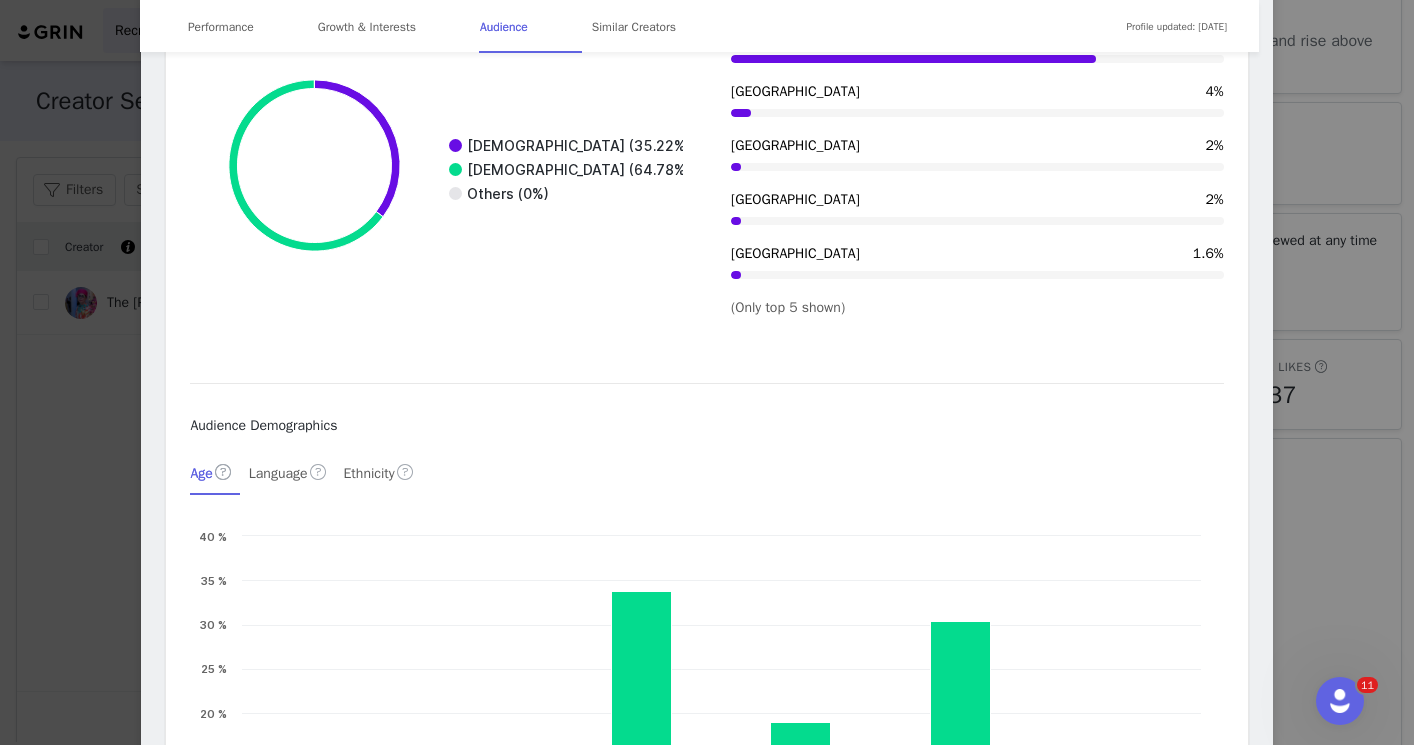 scroll, scrollTop: 2794, scrollLeft: 0, axis: vertical 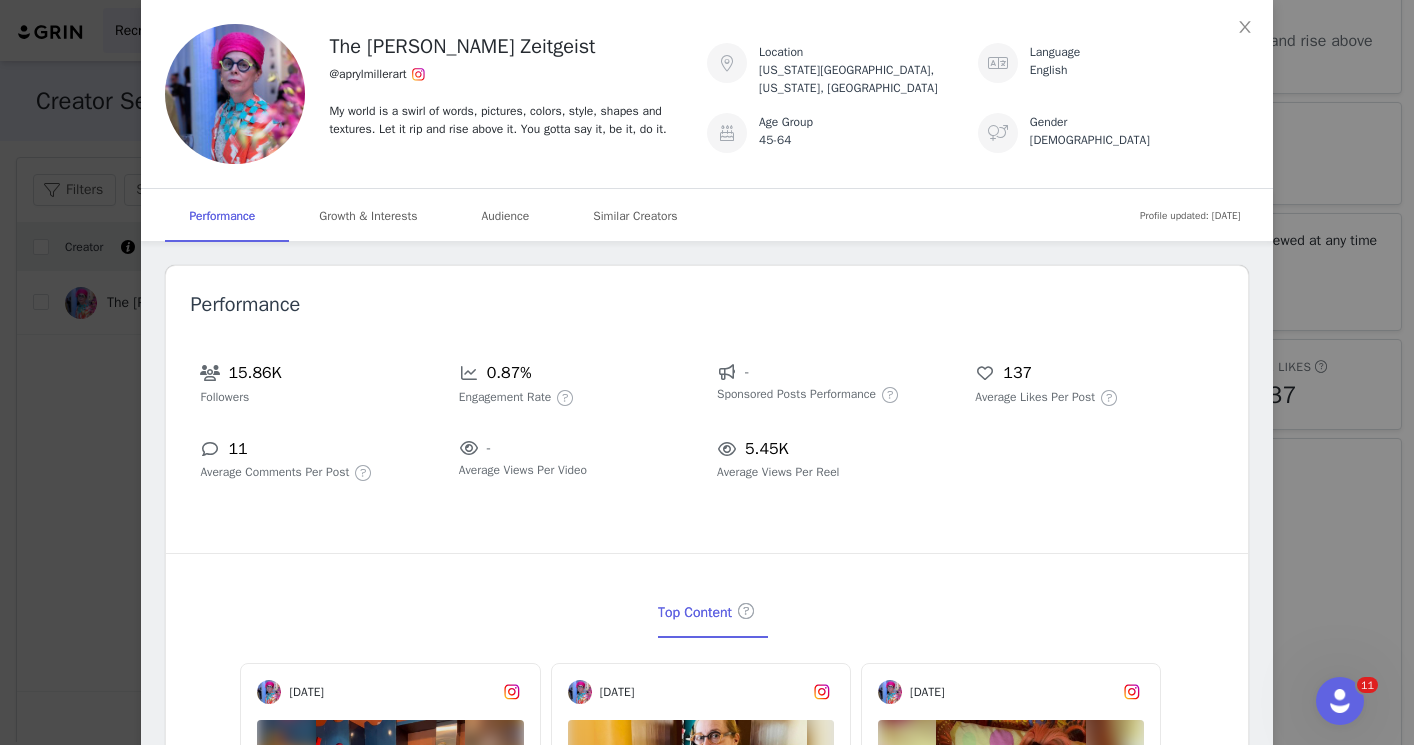 click on "The [PERSON_NAME] Zeitgeist @aprylmillerart My world is a swirl of words, pictures, colors, style, shapes and textures. Let it rip and rise above it. You gotta say it, be it, do it. Location [US_STATE][GEOGRAPHIC_DATA], [US_STATE], [GEOGRAPHIC_DATA] Language English Age Group [DEMOGRAPHIC_DATA] Gender [DEMOGRAPHIC_DATA] Profile updated: [DATE] Performance Growth & Interests Audience Similar Creators Performance     15.86K Followers     0.87% Engagement Rate - Sponsored Posts Performance     137 Average Likes Per Post     11 Average Comments Per Post - Average Views Per Video     5.45K Average Views Per Reel  Top Content  [DATE] -The Queen Reigns on [DATE]-
.
.
.
#[DATE]#easterbonnet#easter2024#chelseahotel
#[GEOGRAPHIC_DATA]#jac...     489     27 [DATE] When all else fails, give them the Dancing Finger and be done with it! It's a slick, effective and u...     994     55 [DATE] Thass' right. I have escaped the fetid cesspool of online dating apps. I have emerged unscathed, sav...     823     57 [DATE]     660     31     618" at bounding box center (707, 372) 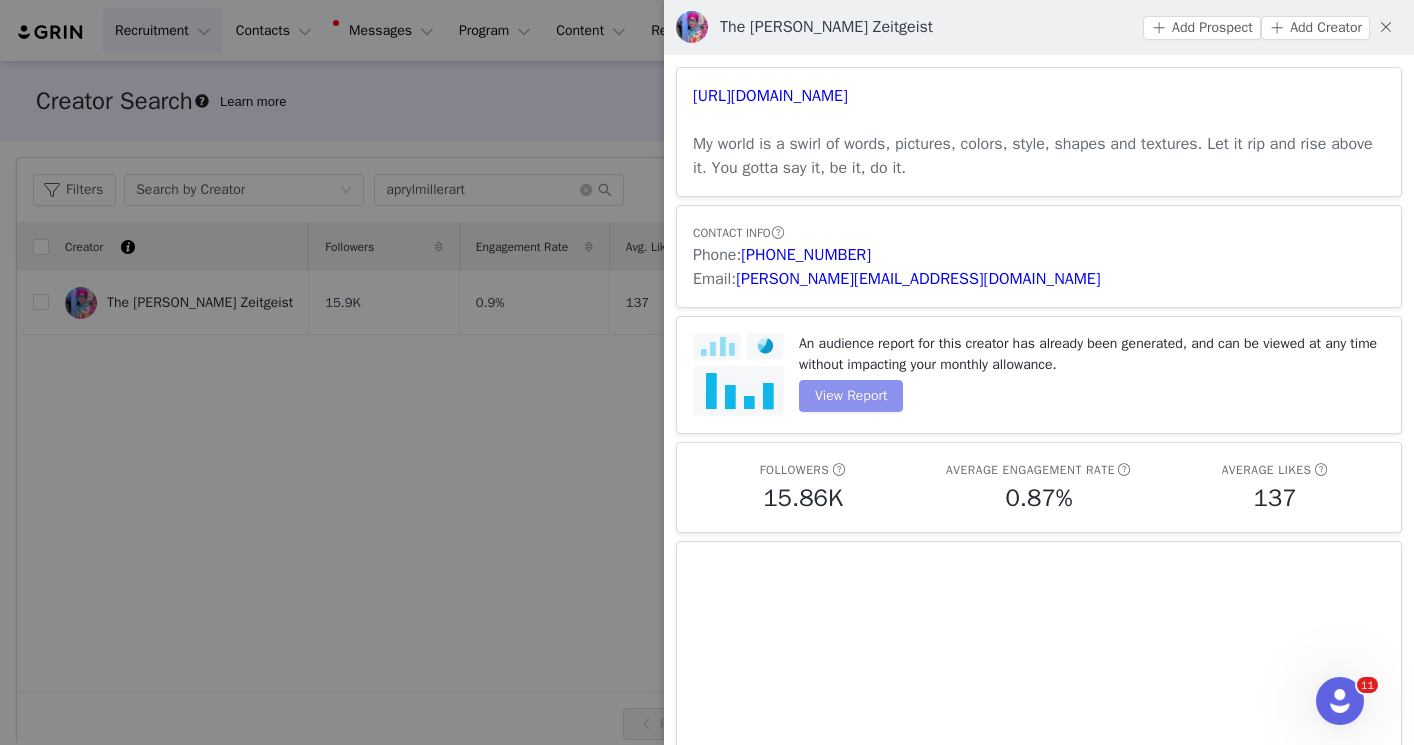 scroll, scrollTop: 0, scrollLeft: 0, axis: both 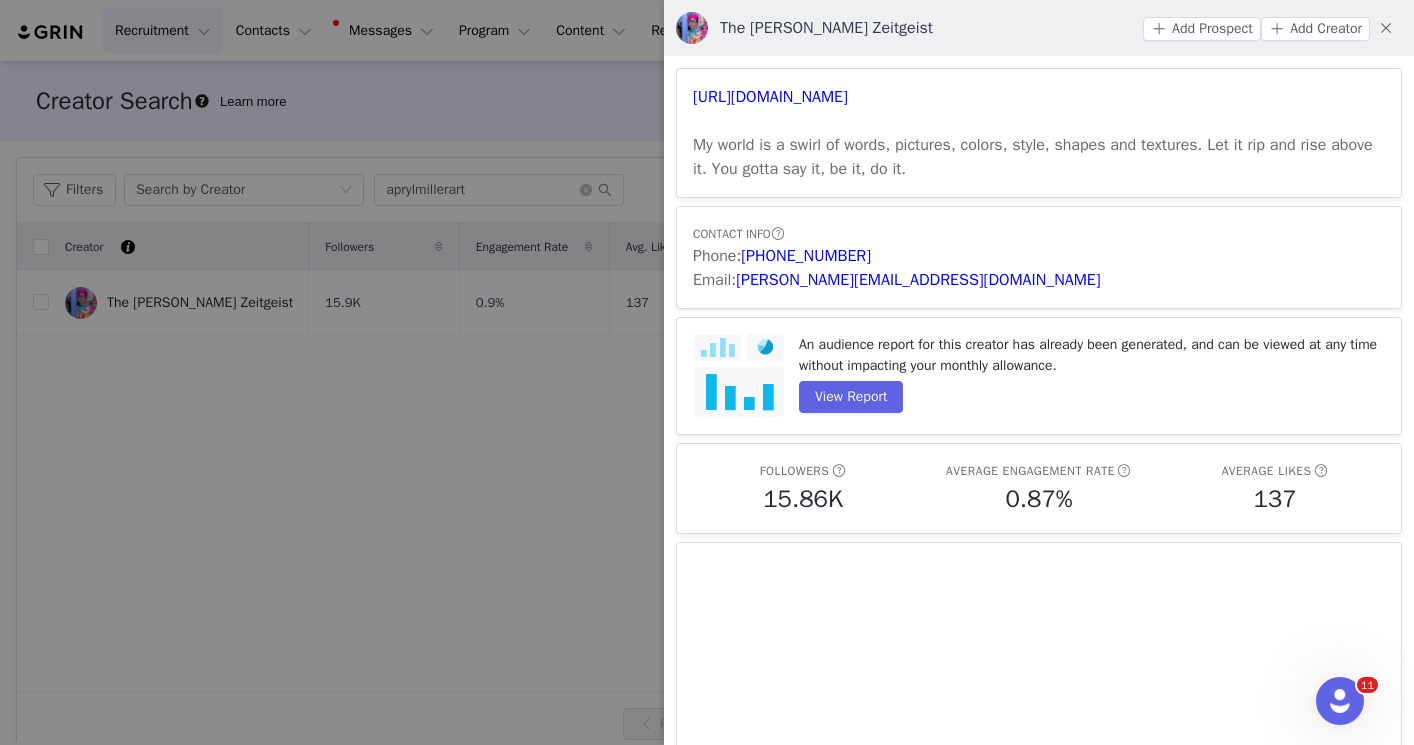 click at bounding box center [707, 372] 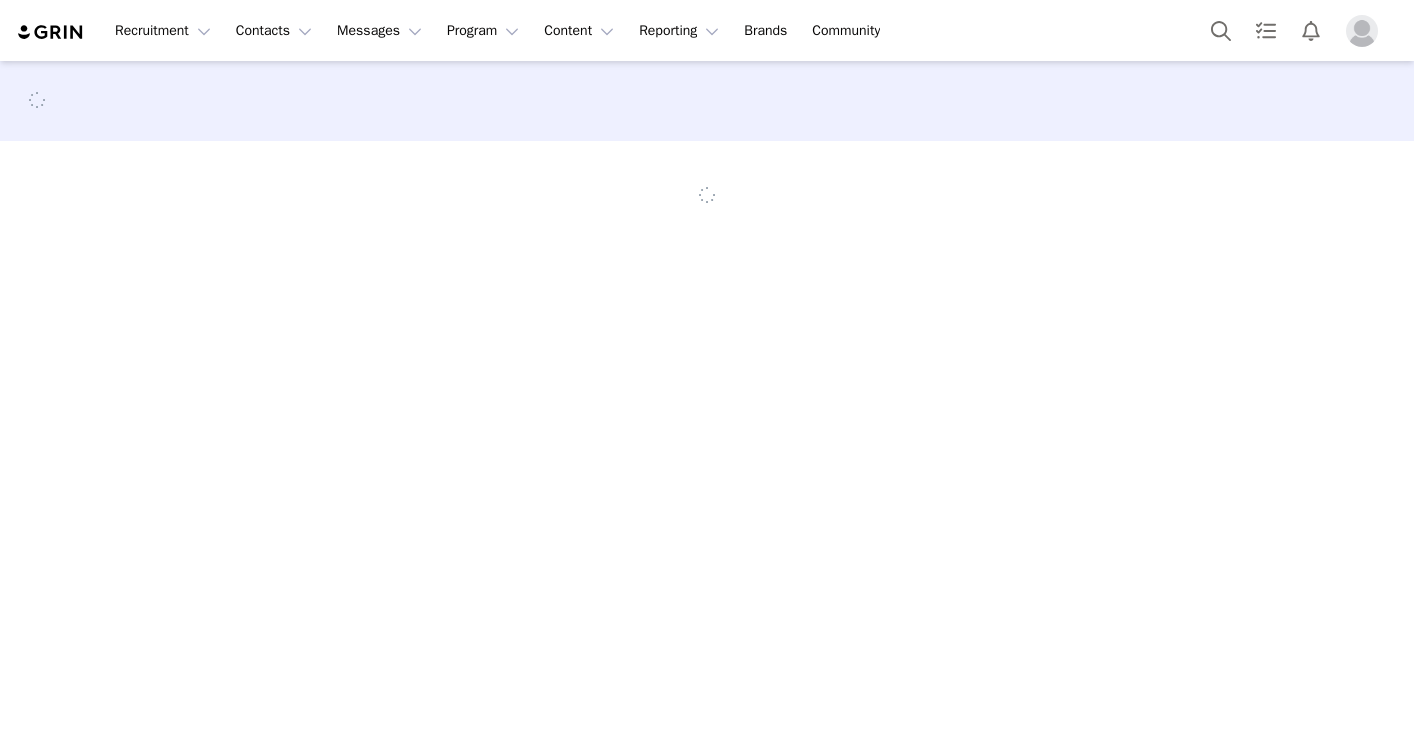 scroll, scrollTop: 0, scrollLeft: 0, axis: both 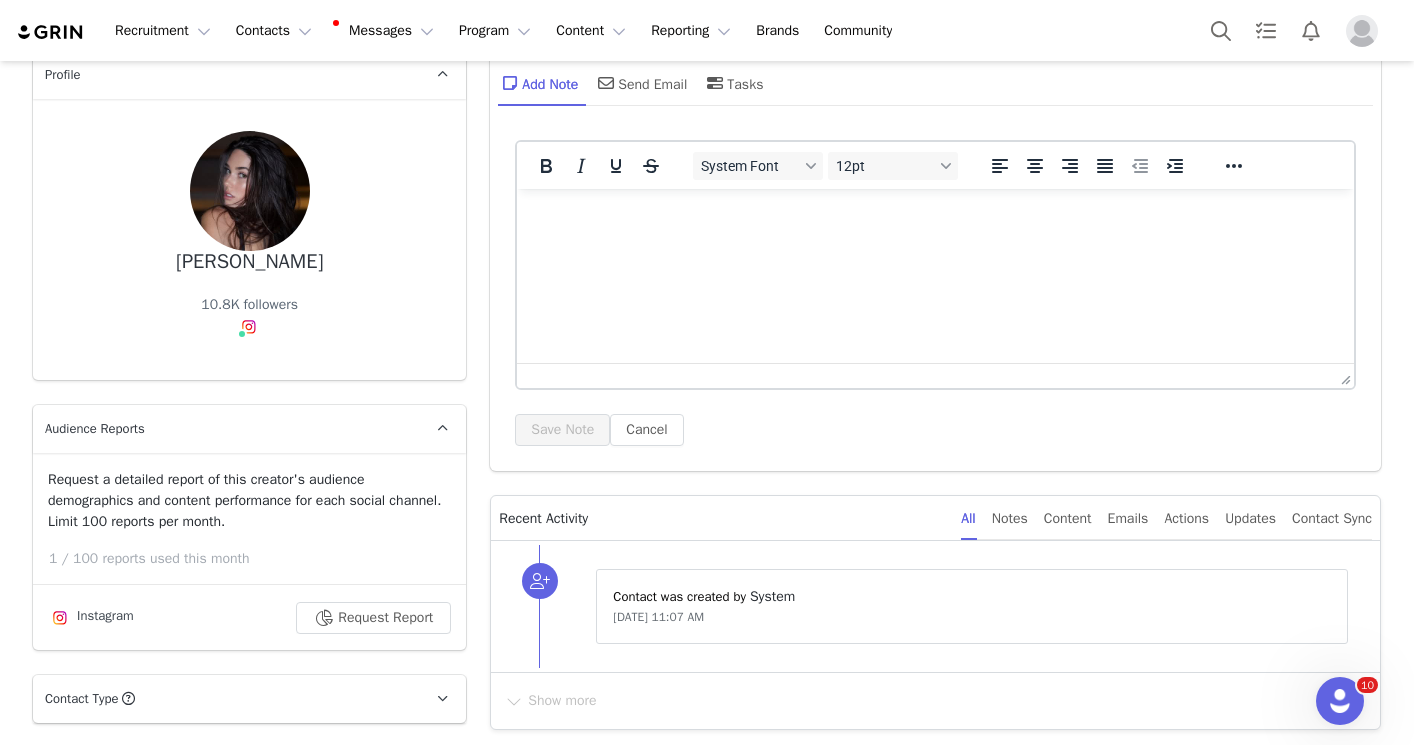drag, startPoint x: 326, startPoint y: 264, endPoint x: 173, endPoint y: 257, distance: 153.16005 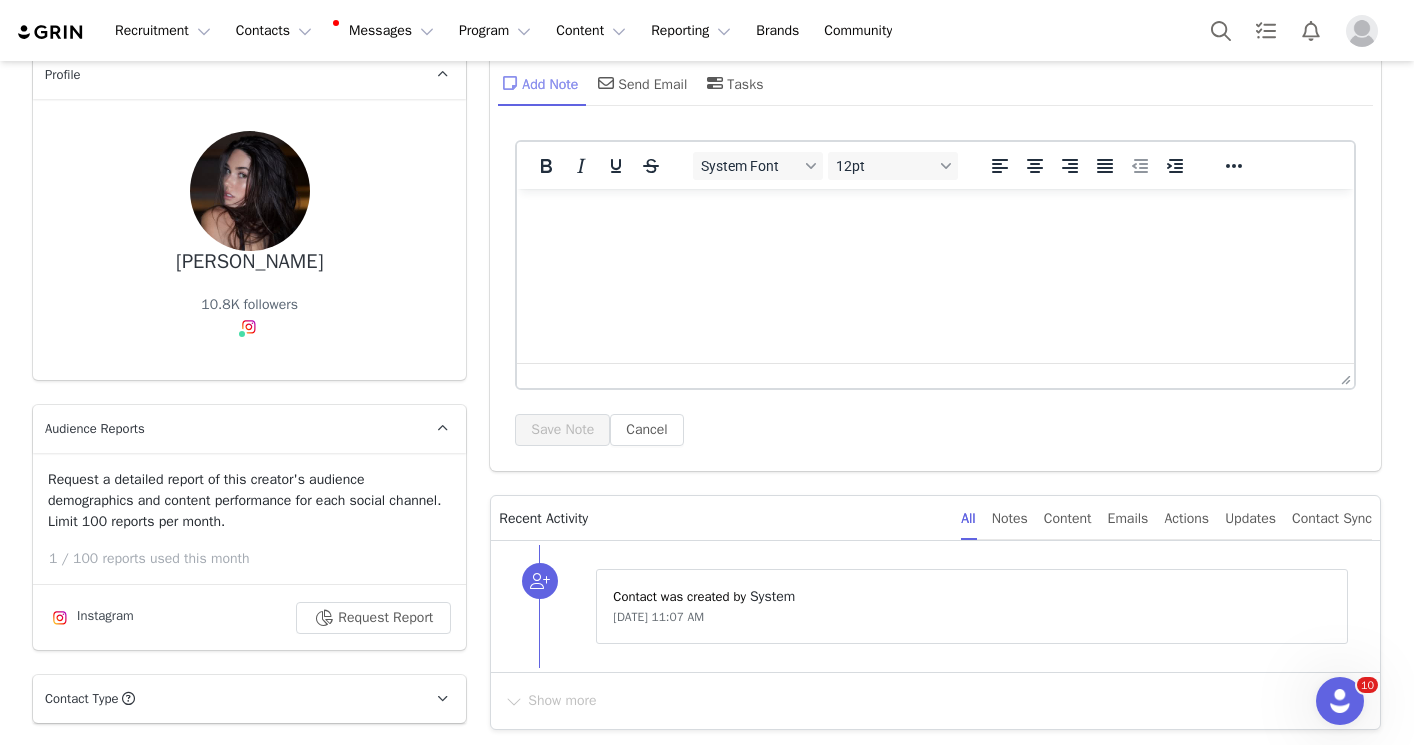 copy on "[PERSON_NAME]" 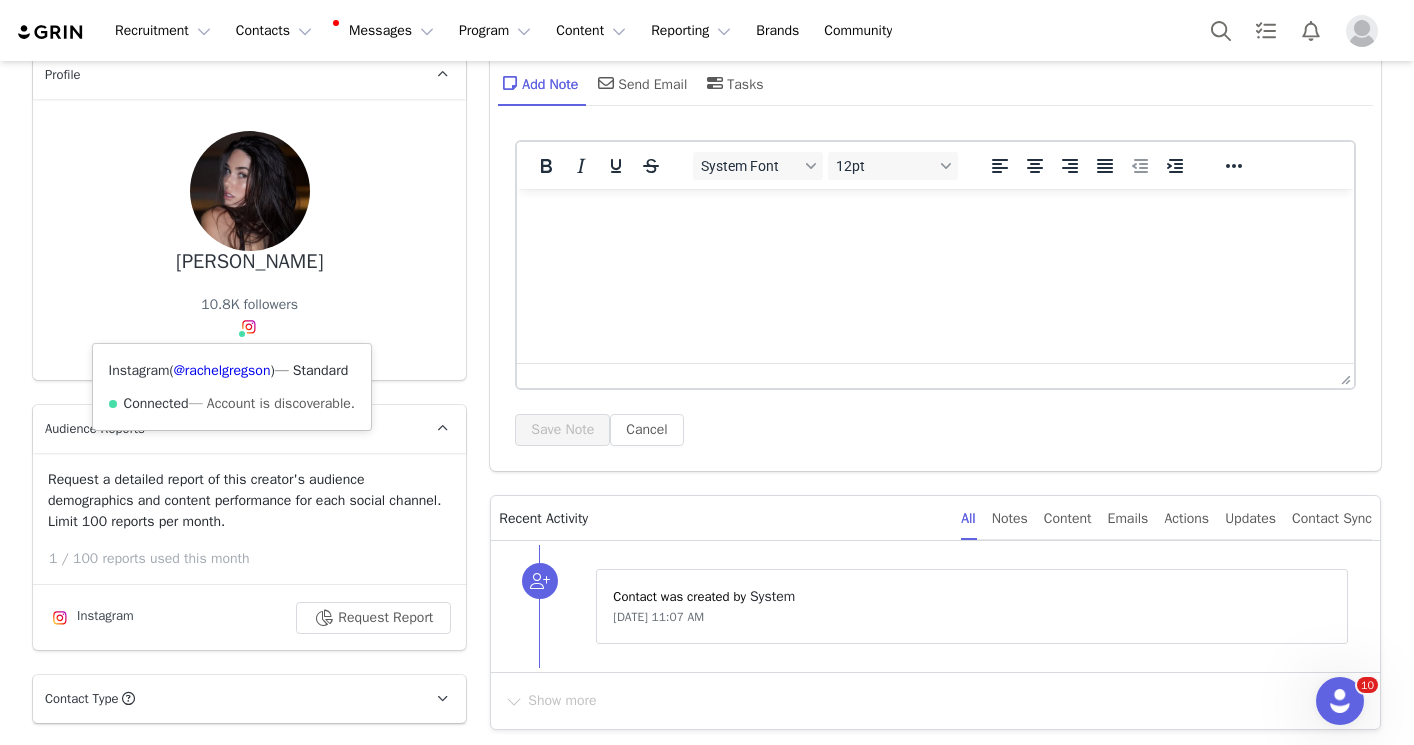 click at bounding box center [249, 327] 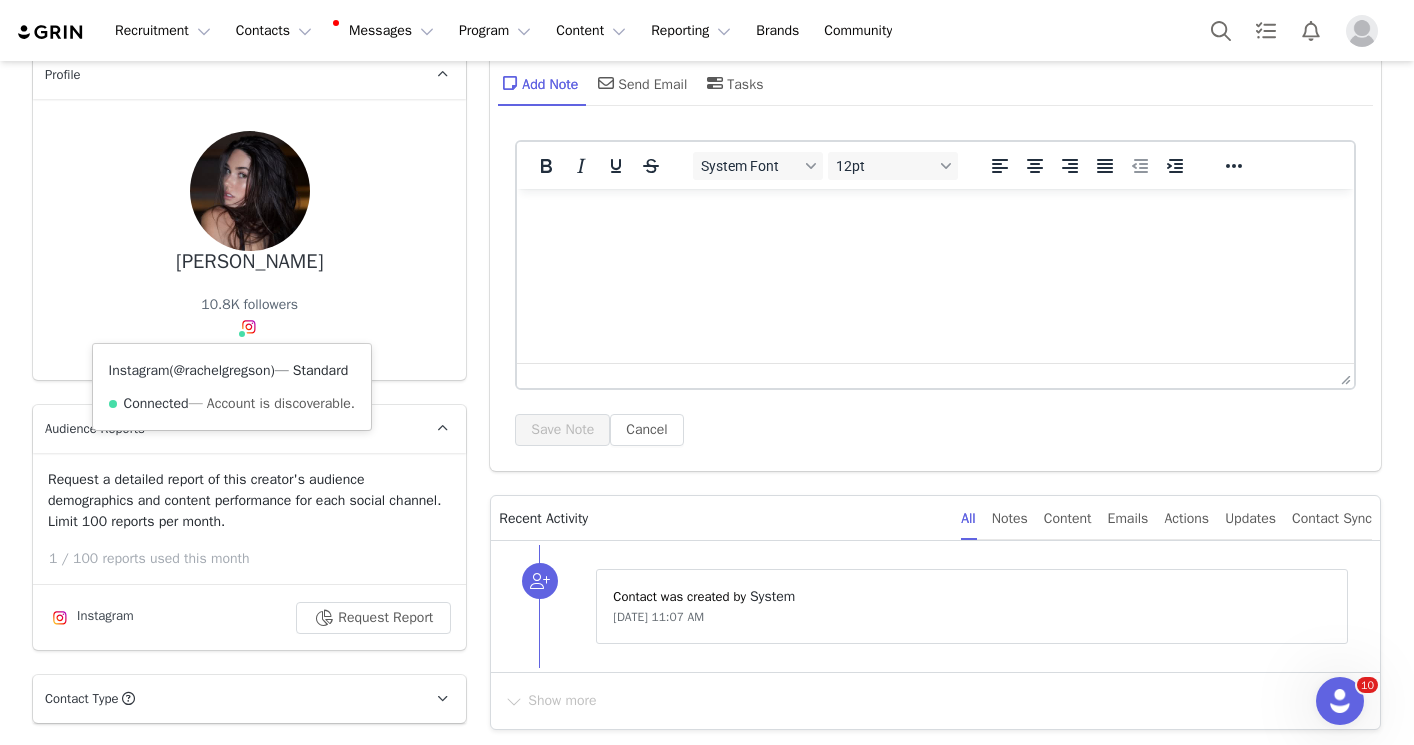 click on "@rachelgregson" at bounding box center [222, 370] 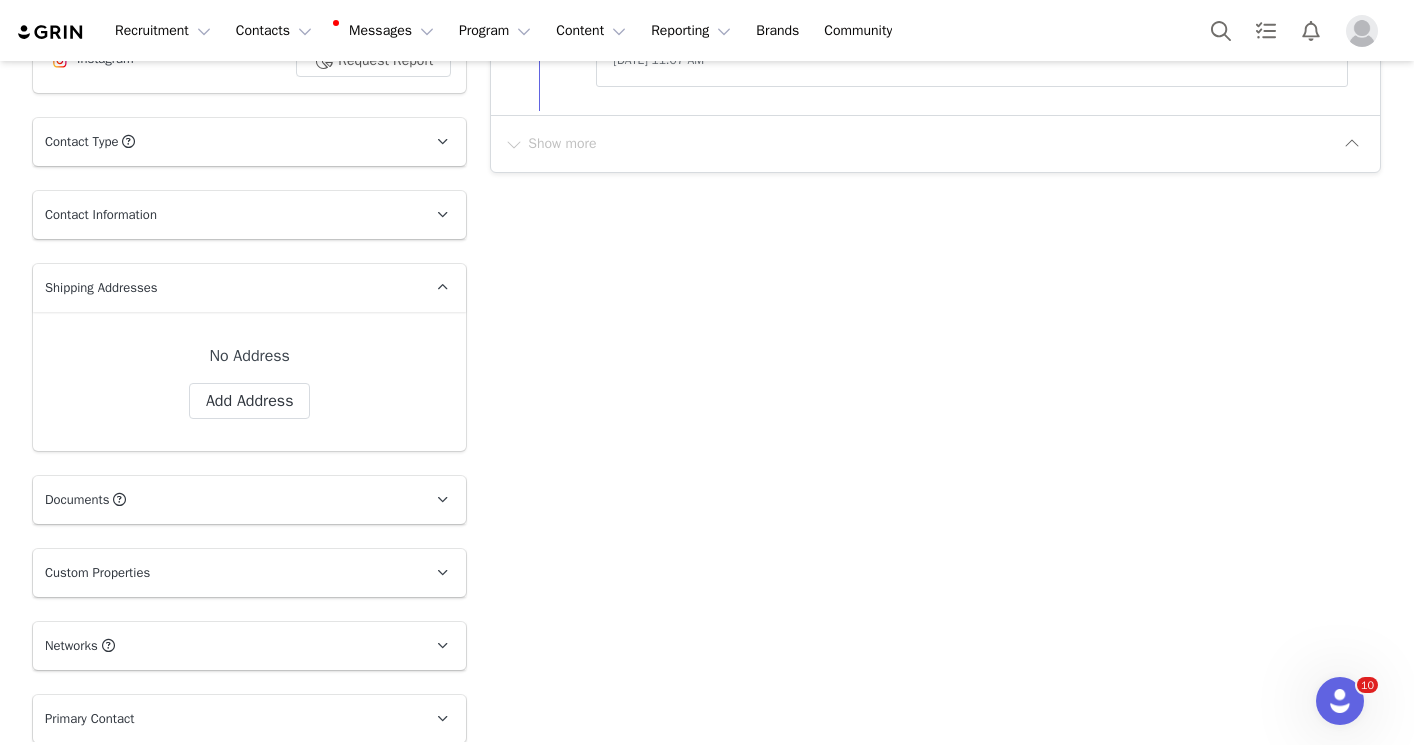 scroll, scrollTop: 396, scrollLeft: 0, axis: vertical 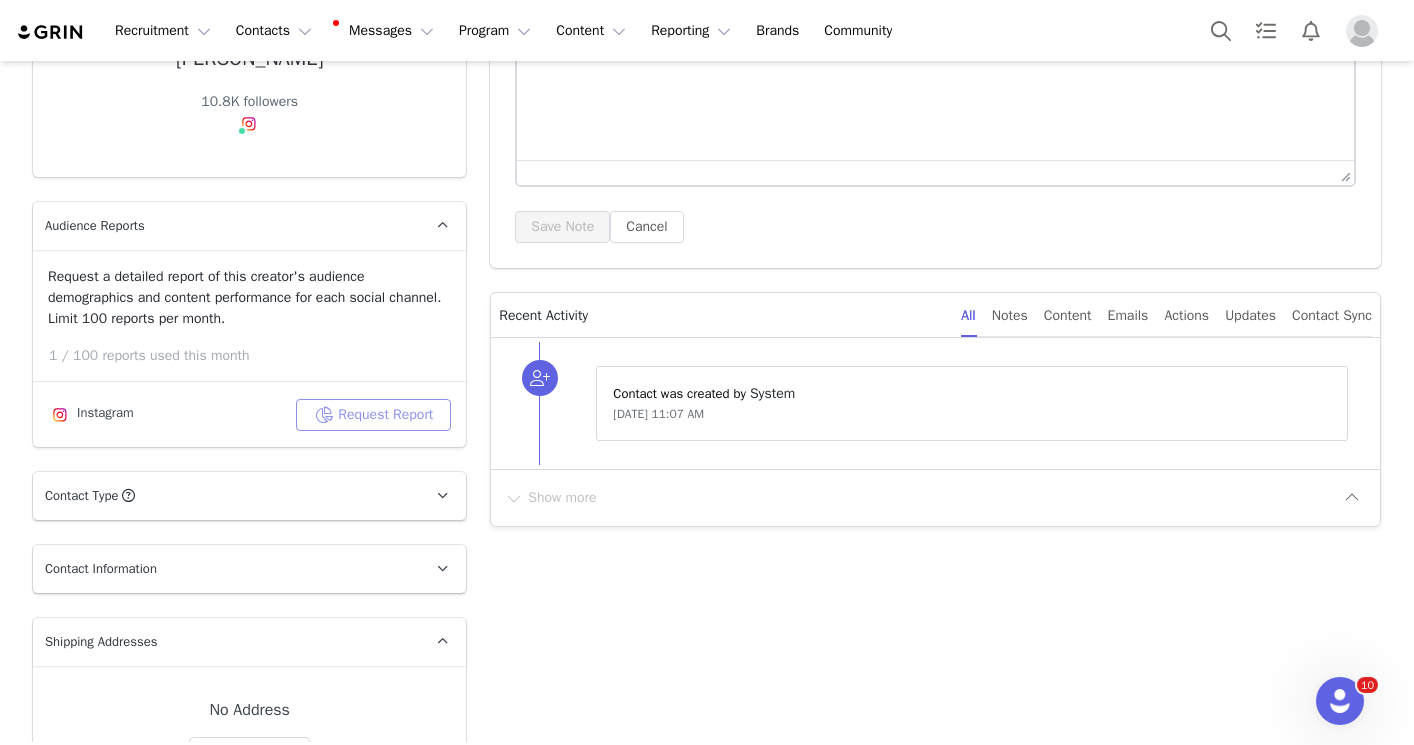 click on "Request Report" at bounding box center (373, 415) 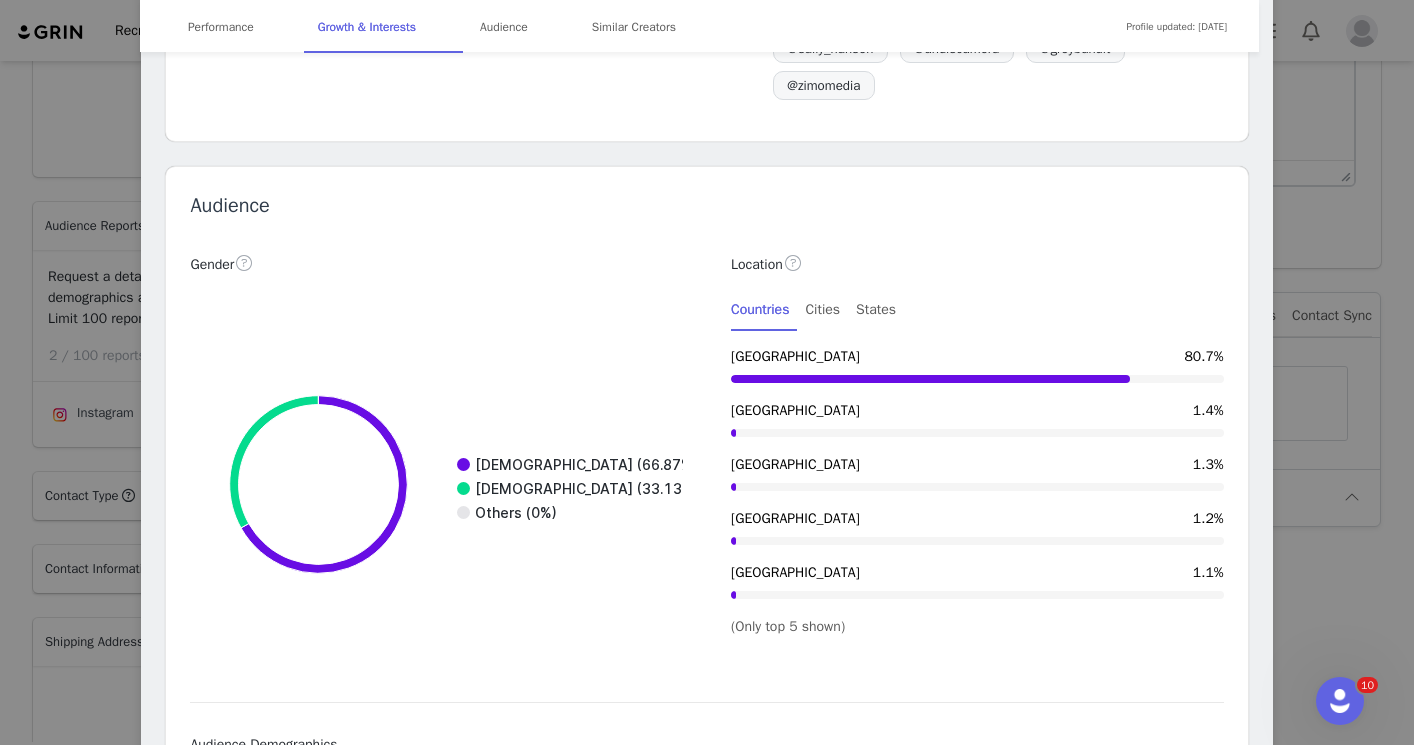 scroll, scrollTop: 2091, scrollLeft: 0, axis: vertical 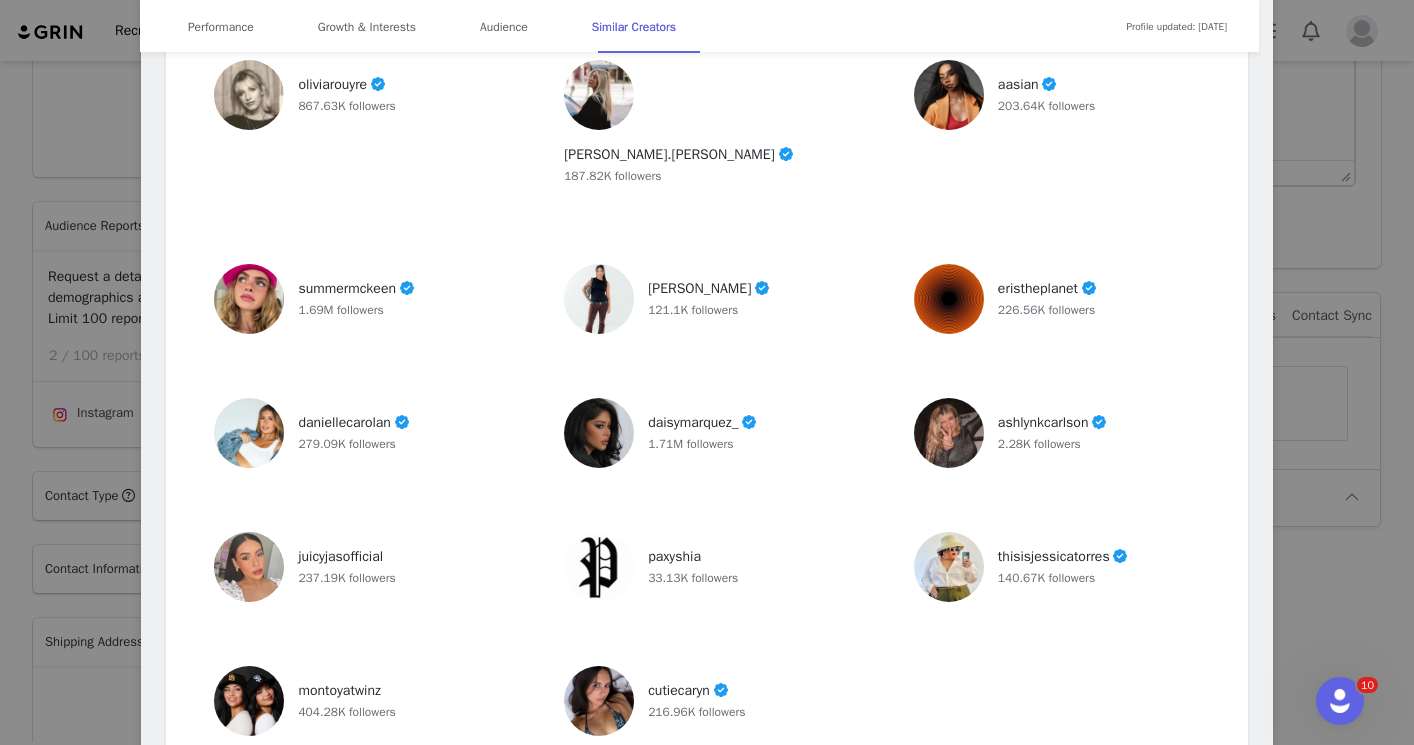 click on "[PERSON_NAME] @rachelgregson Relax and let the ship sink
MIA + [GEOGRAPHIC_DATA] | @emg_models
Experiences + Partnerships Lead | @[DOMAIN_NAME] Location [GEOGRAPHIC_DATA] Language English Age Group [DEMOGRAPHIC_DATA] Gender [DEMOGRAPHIC_DATA] Profile updated: [DATE] Performance Growth & Interests Audience Similar Creators Performance     10.84K Followers - Engagement Rate - Sponsored Posts Performance - Average Likes Per Post     12 Average Comments Per Post - Average Views Per Video     2.06K Average Views Per Reel  Top Content   Sponsored Content  [DATE] Salty     308     22 [DATE] None of your business     587     52 [DATE] Happy you were born 🤍 Cheers to another year my love @[GEOGRAPHIC_DATA]     426     23 [DATE] Playing Volare the entire 3 hour drive to [GEOGRAPHIC_DATA] 🇮🇹     395     19 [DATE] Disclaimer: not an engagement announcement     344     45 [DATE] In the business of creating experiences 🥂 Grateful to be part of a moment that gathered such incred...     --     26 [DATE]     333     12" at bounding box center [707, 372] 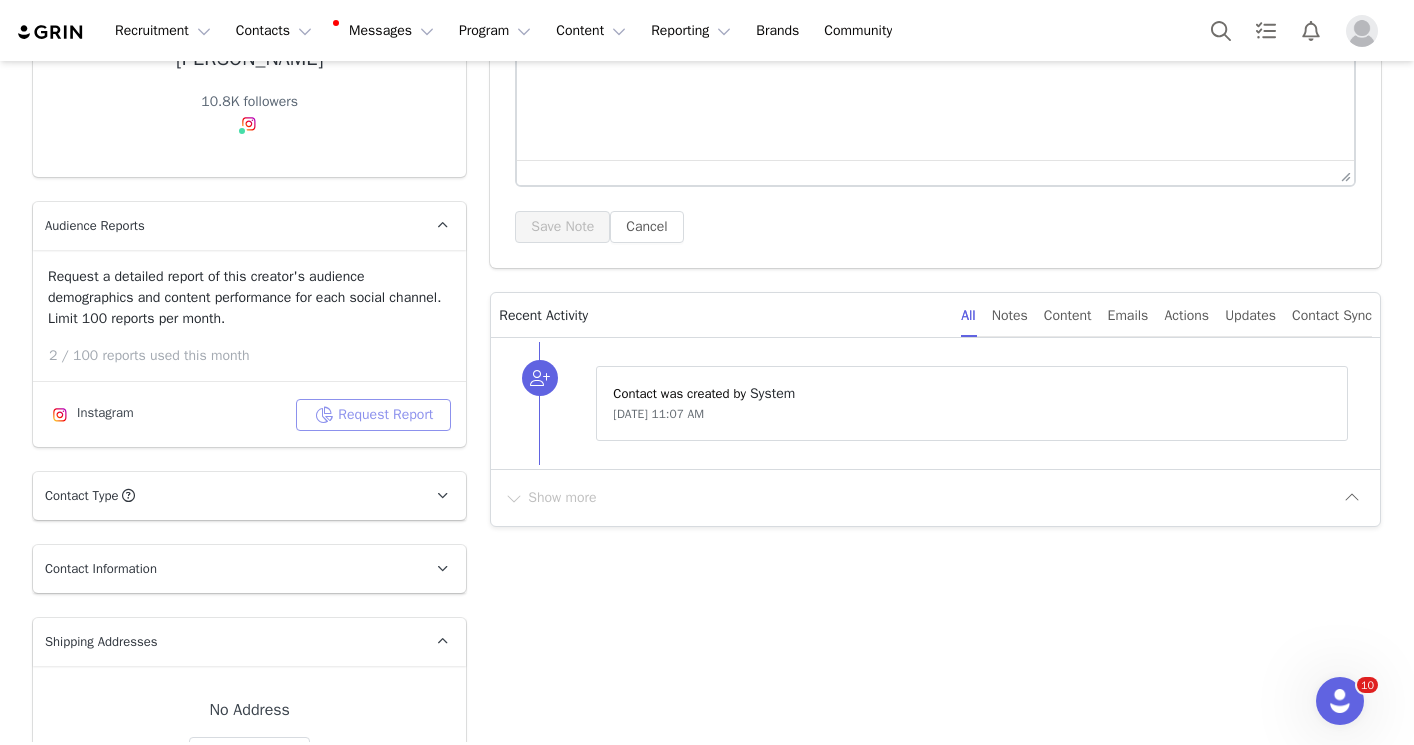 scroll, scrollTop: 0, scrollLeft: 0, axis: both 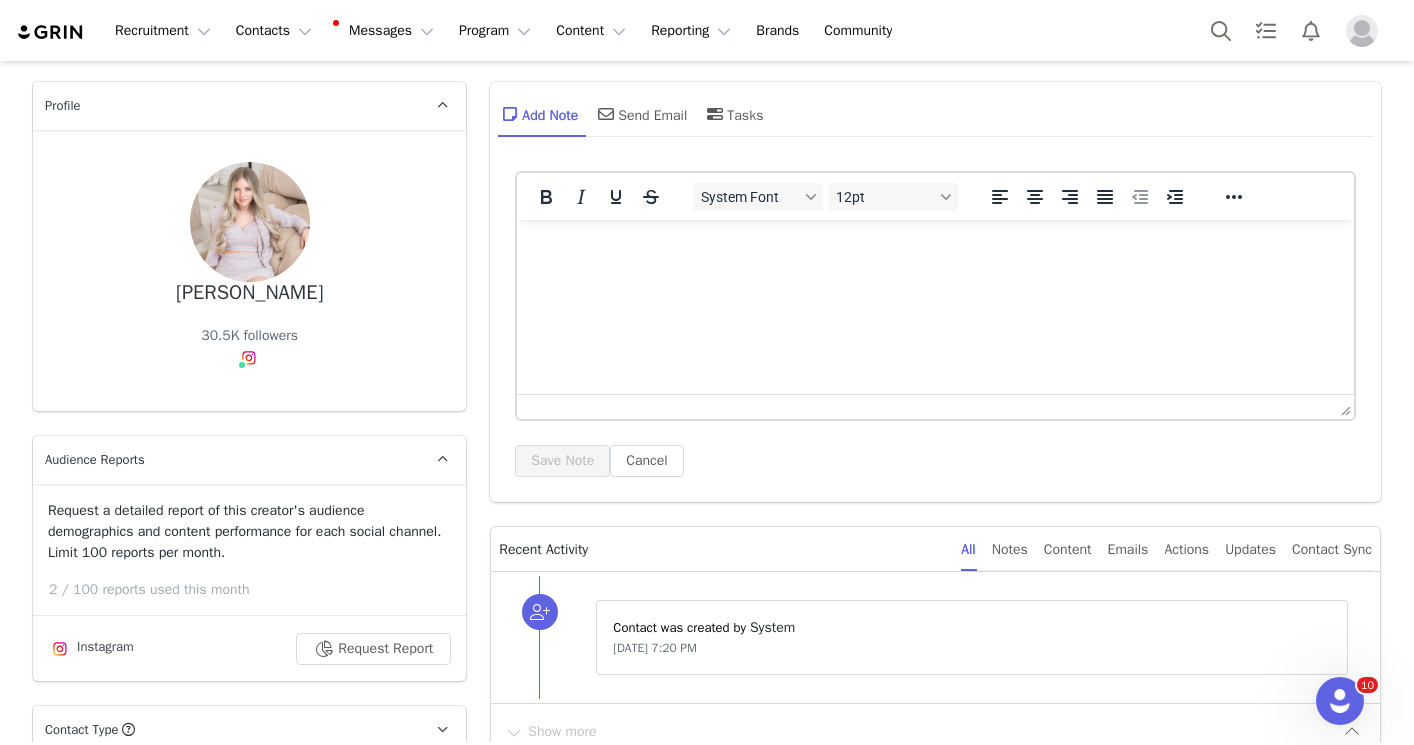drag, startPoint x: 329, startPoint y: 295, endPoint x: 151, endPoint y: 293, distance: 178.01123 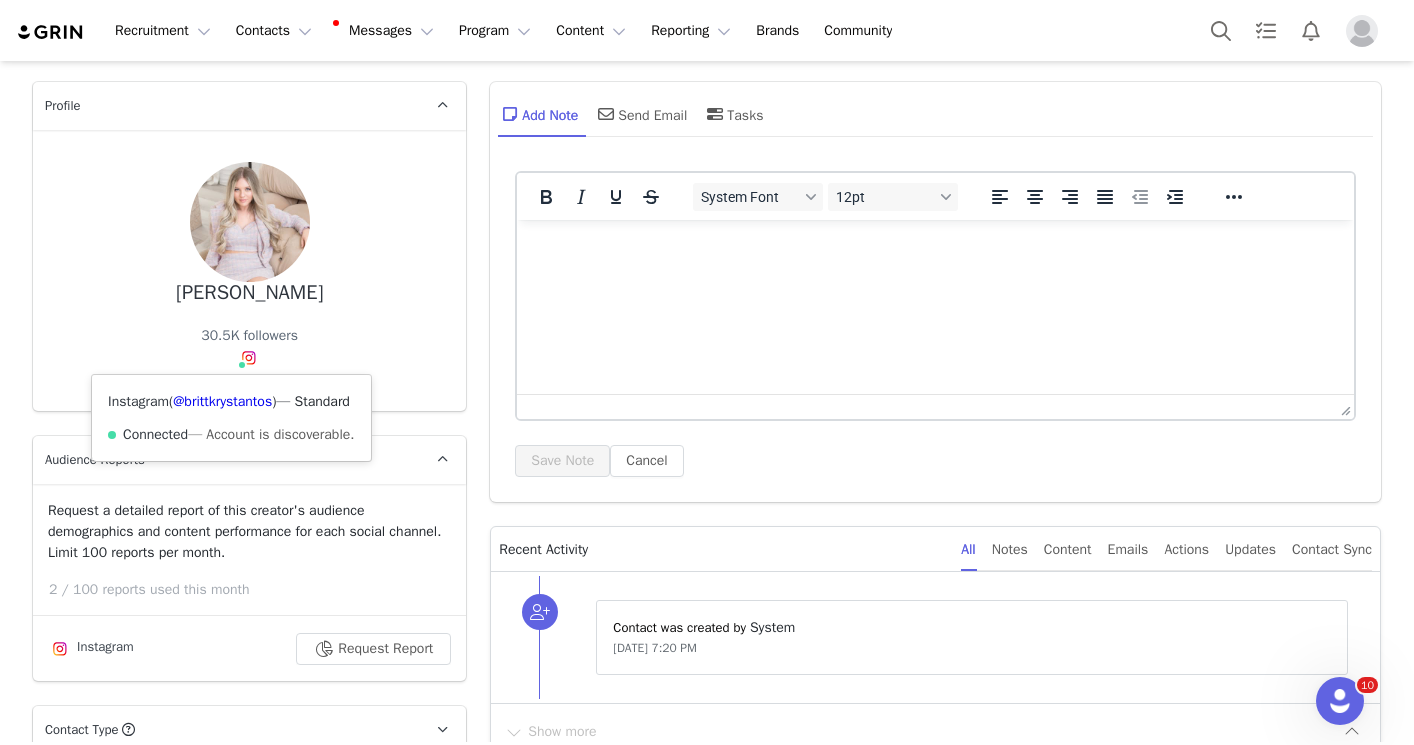 click at bounding box center (249, 358) 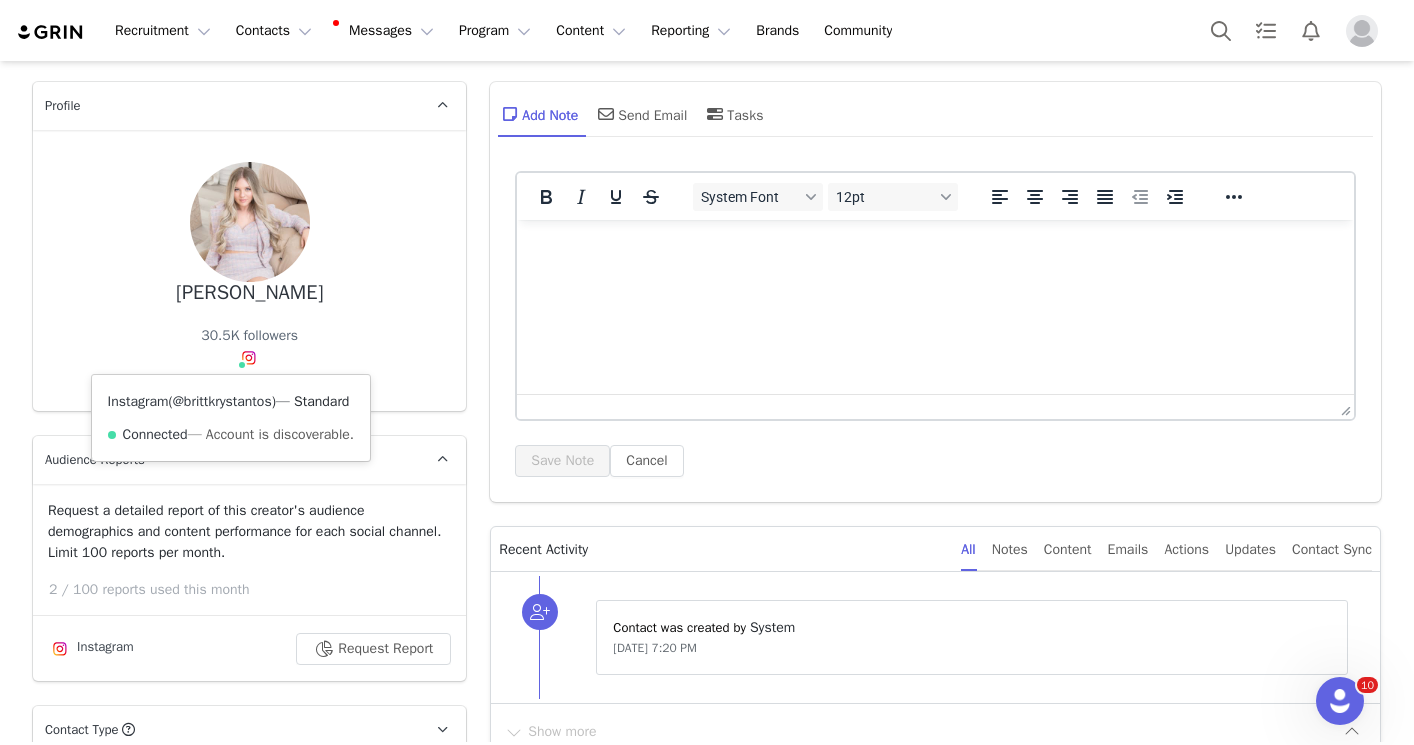 click on "@brittkrystantos" at bounding box center [222, 401] 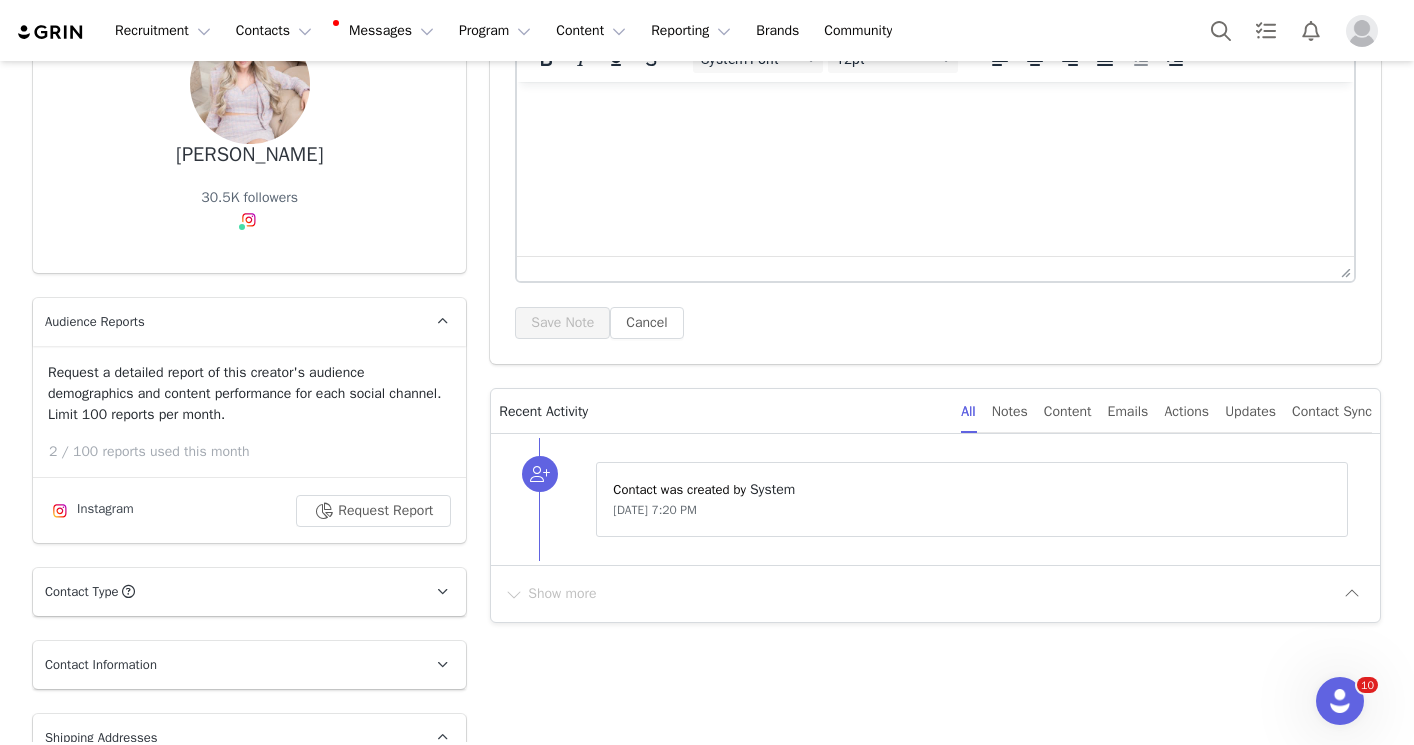 scroll, scrollTop: 316, scrollLeft: 0, axis: vertical 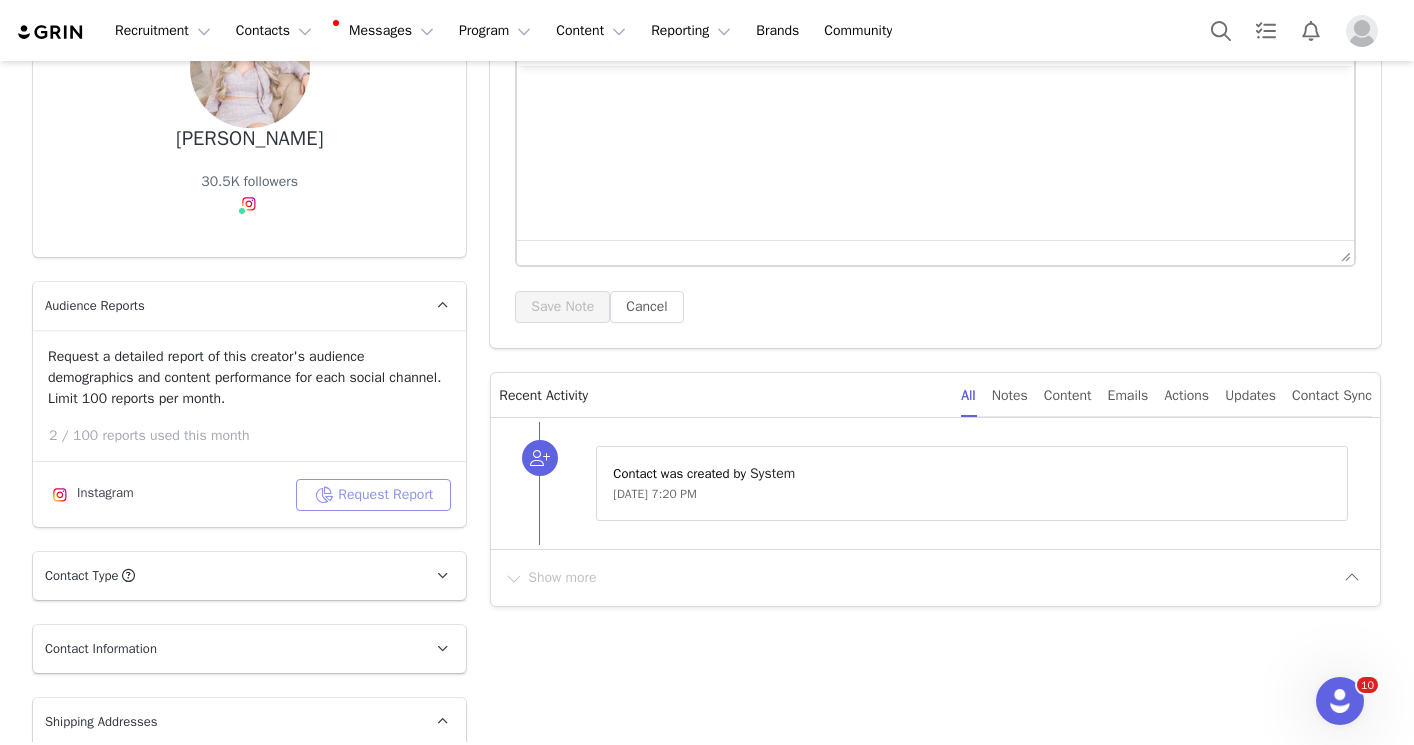 click on "Request Report" at bounding box center [373, 495] 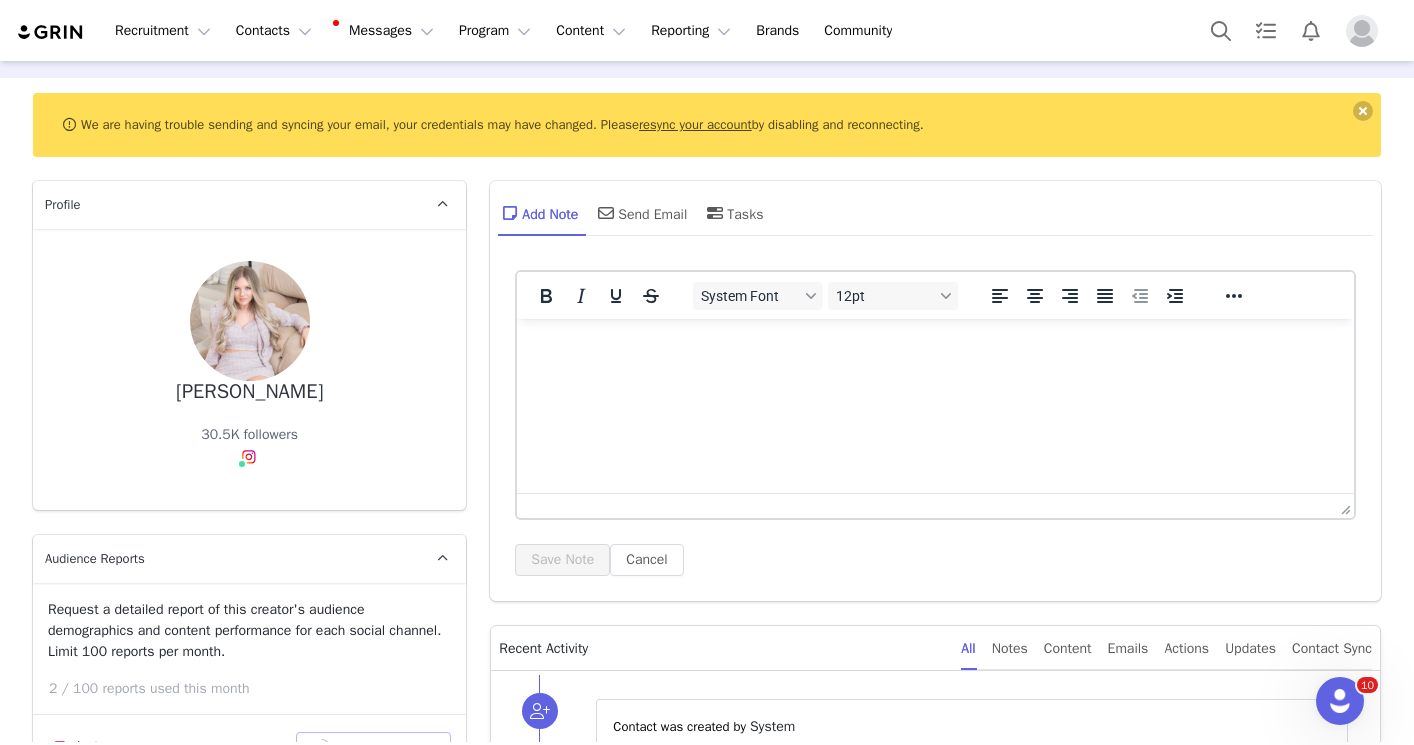 scroll, scrollTop: 354, scrollLeft: 0, axis: vertical 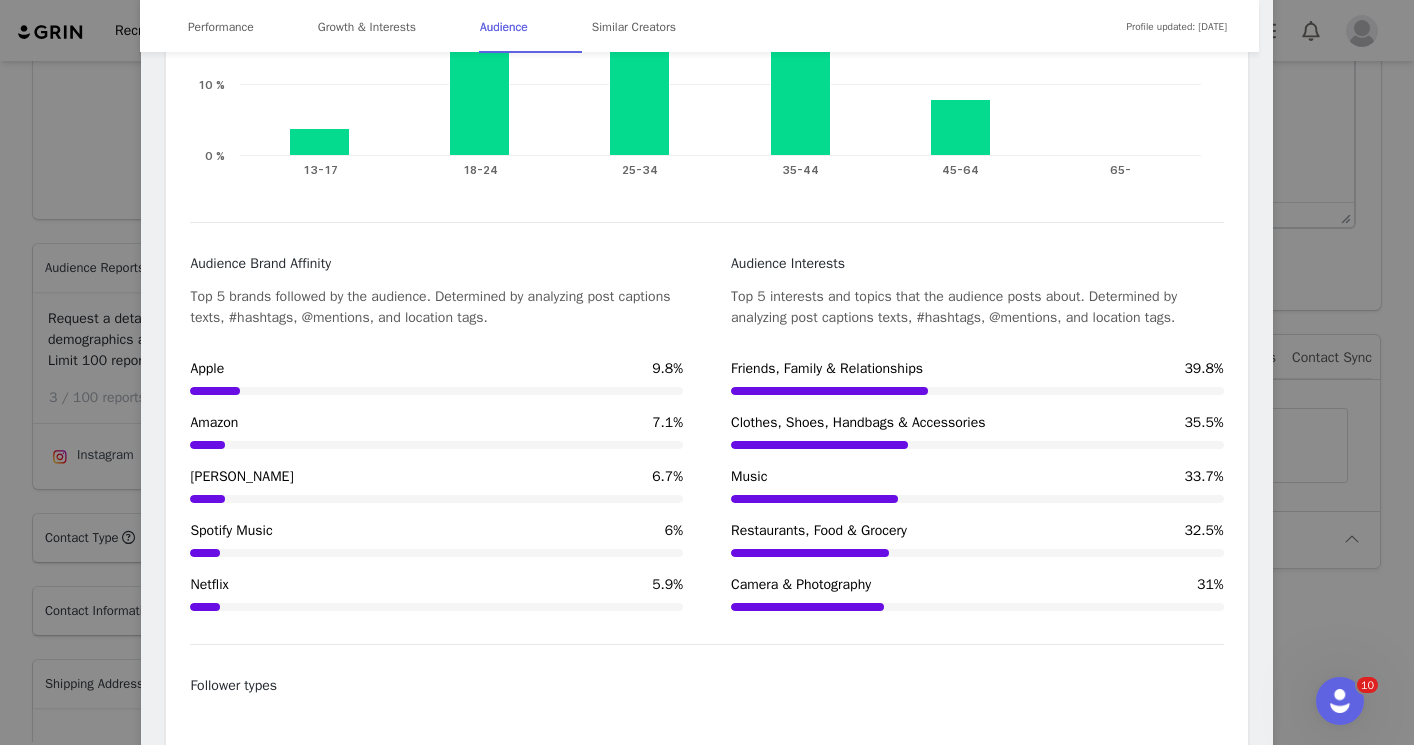 click on "Brittany Krystantos @brittkrystantos - Bestselling Author,Speaker, Mental Health Advocate
- Podcast Host @isthistoomuchpodcast
- Founder @brittkprod Location Toronto, Canada Language English Age Group 25-34 Gender Female Profile updated: Jul 11, 2025 Performance Growth & Interests Audience Similar Creators Performance     30.54K Followers     0.24% Engagement Rate - Sponsored Posts Performance     74 Average Likes Per Post     6 Average Comments Per Post - Average Views Per Video     1.5K Average Views Per Reel  Top Content   Sponsored Content  Apr 24, 2023 Meet the incredible boys who bring @bahiaprincipehotels in Jamaica to life. They dance with passion ...     85     16 Oct 11, 2022 For world mental health day I did a Instagram takeover with @honest & @honest_beauty thank you  to t...     5.22K     140 Jun 28, 2023 Joined forces with @btwfoundation and @jackdotorg to make a difference in the lives of youth across ...     230     60 Sep 08, 2024     111     13 Jul 06, 2023     108     22 Mar 26, 2025" at bounding box center [707, 372] 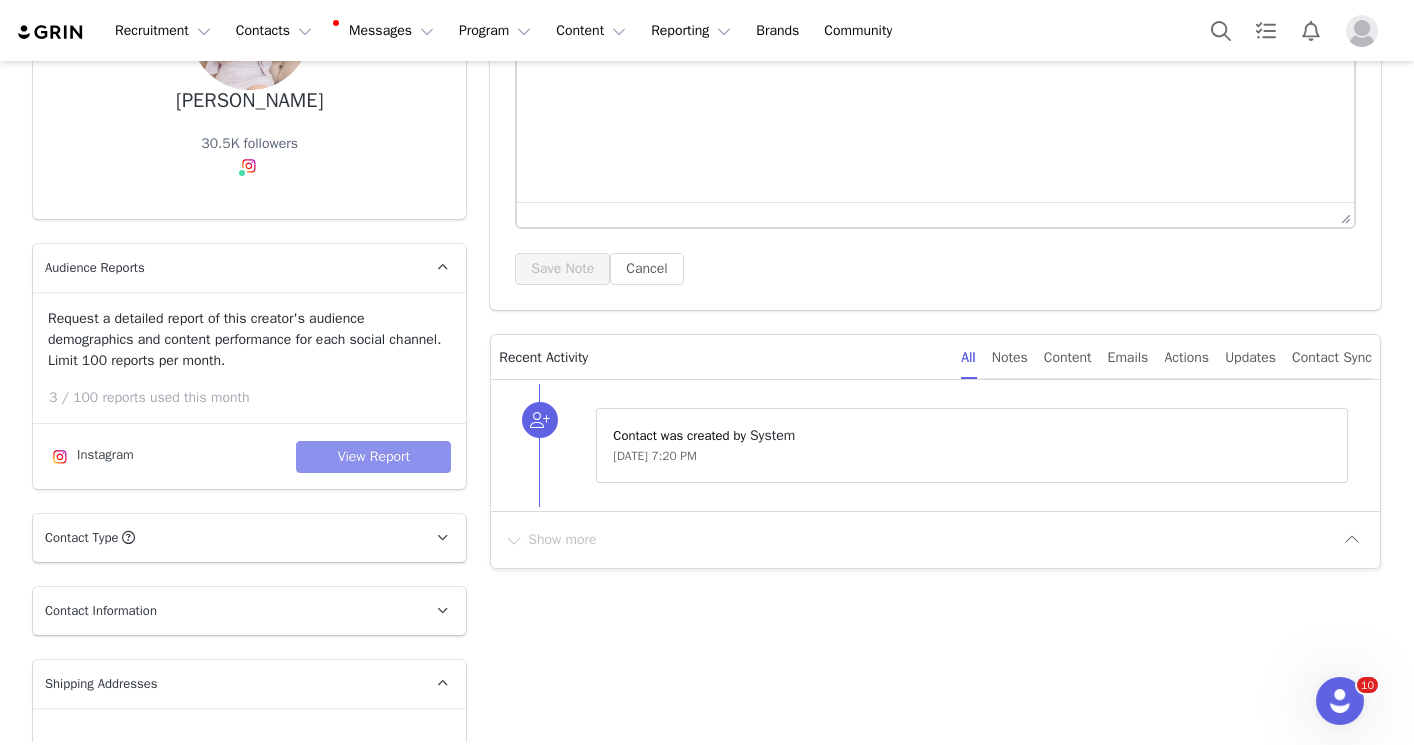 scroll, scrollTop: 0, scrollLeft: 0, axis: both 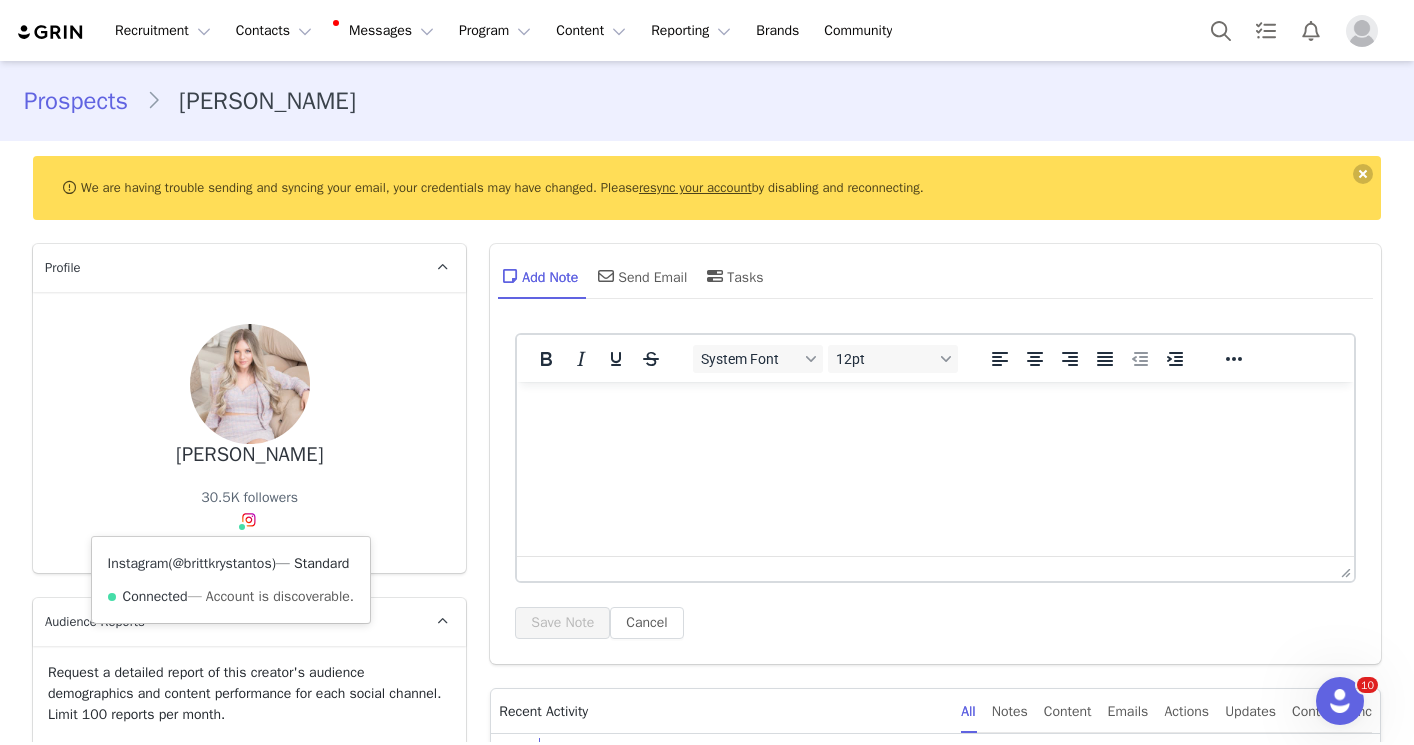 click on "@brittkrystantos" at bounding box center (222, 563) 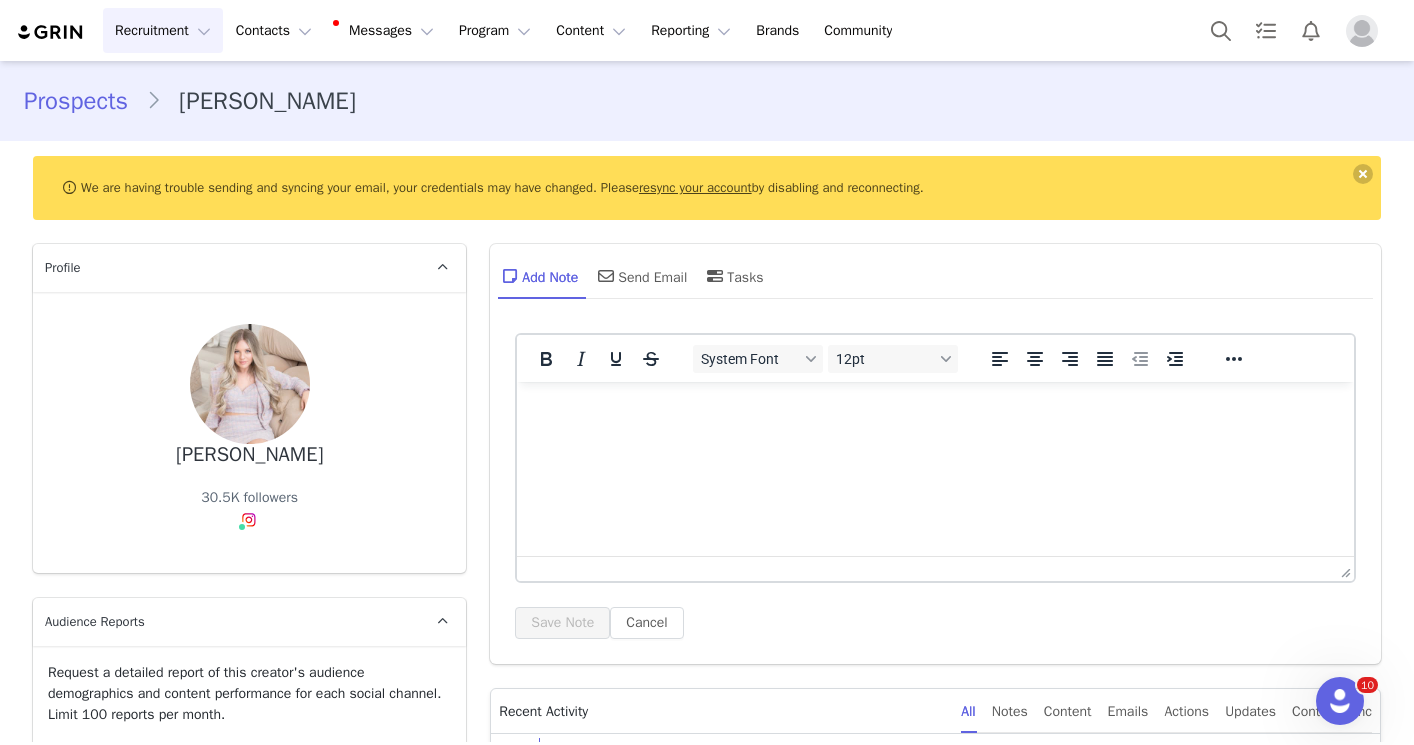 click on "Recruitment Recruitment" at bounding box center [163, 30] 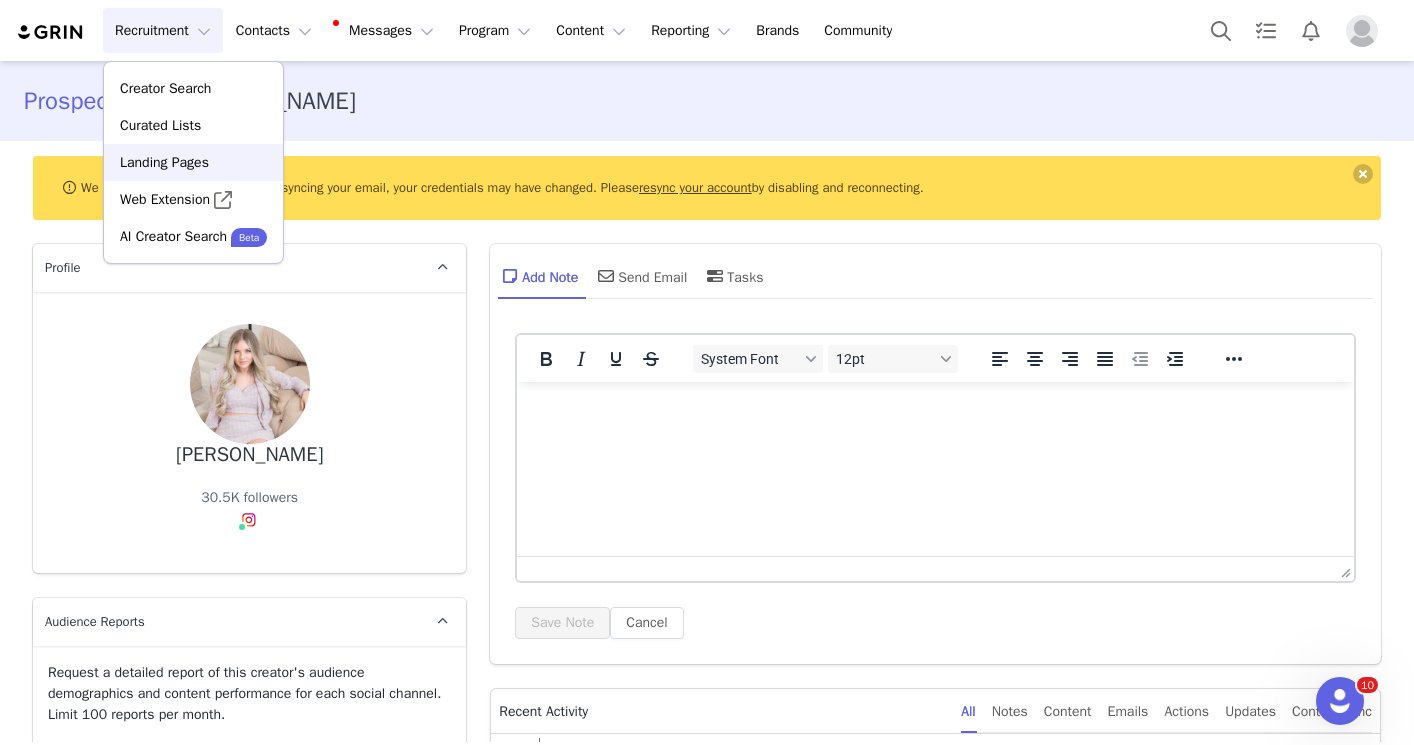 click on "Landing Pages" at bounding box center [164, 162] 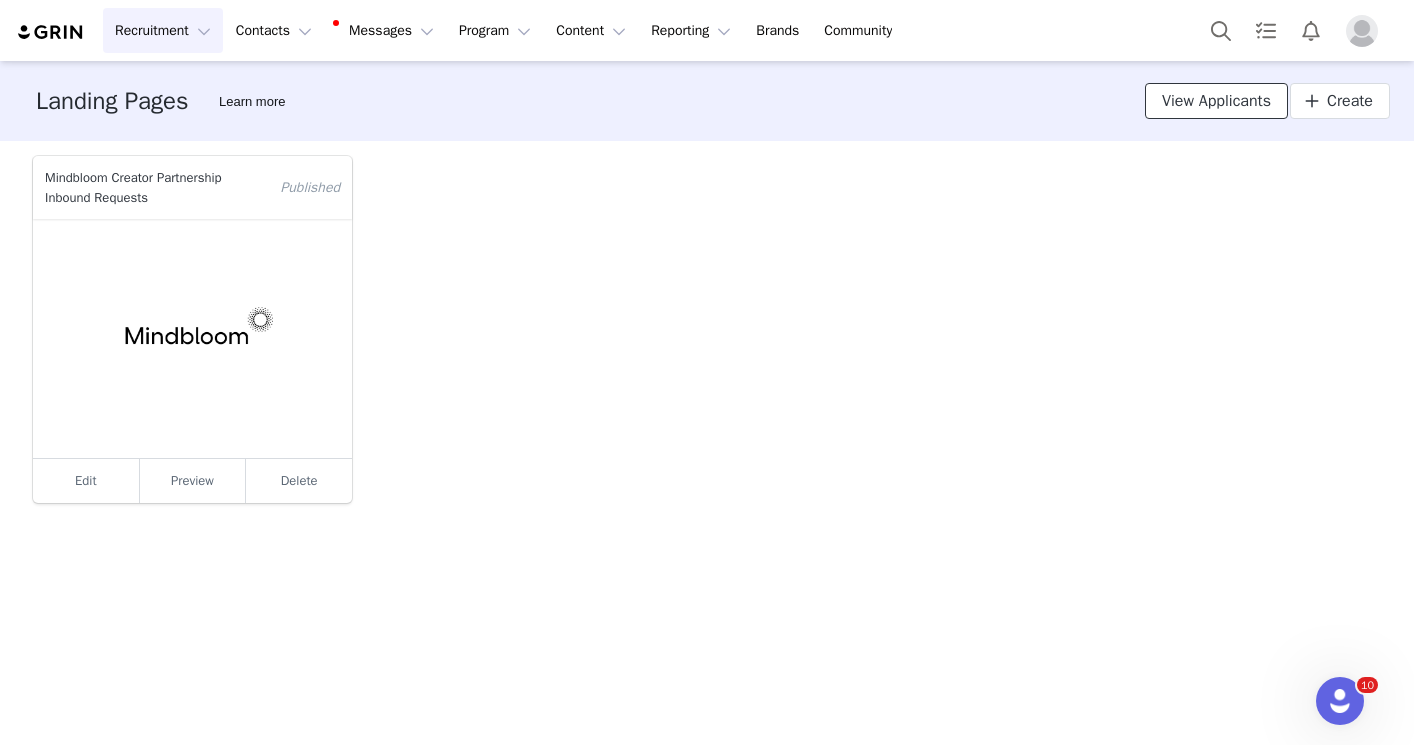 click on "View Applicants" at bounding box center [1216, 101] 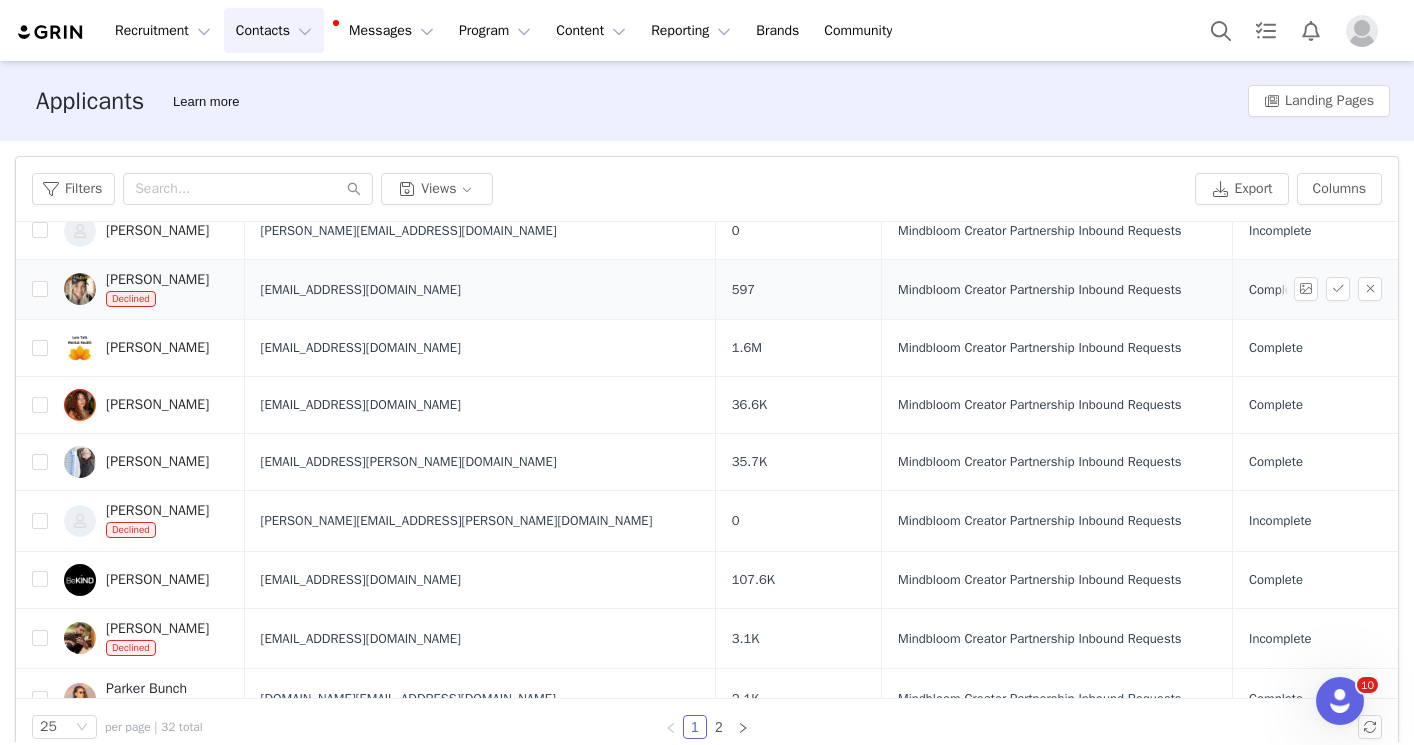 scroll, scrollTop: 1034, scrollLeft: 0, axis: vertical 